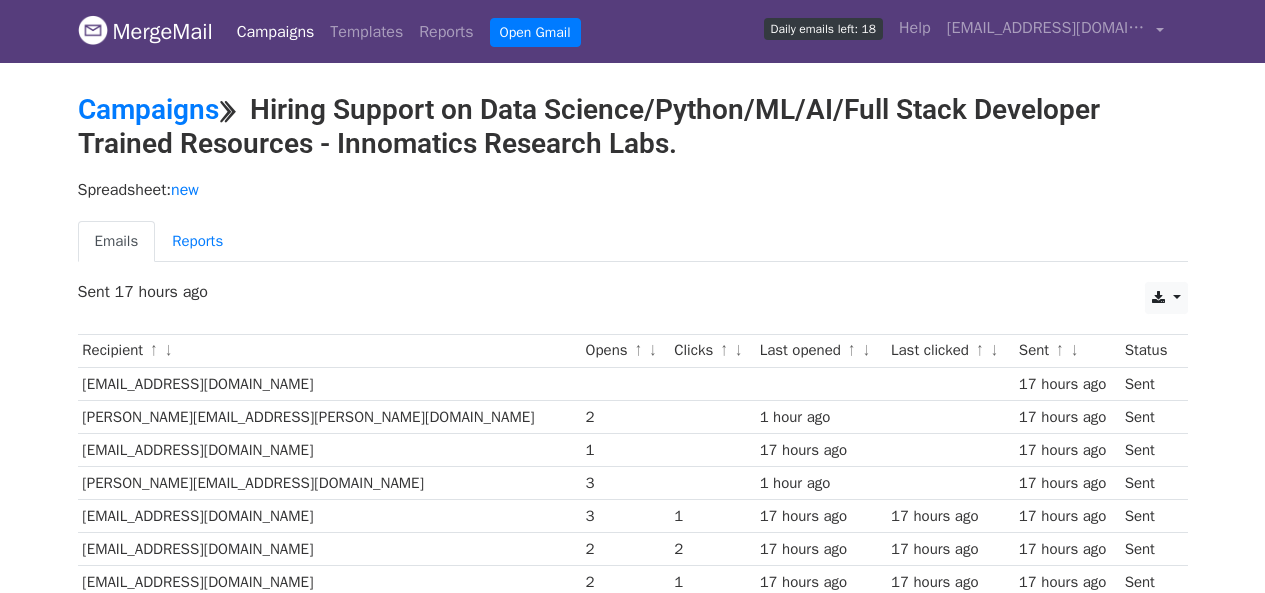 scroll, scrollTop: 0, scrollLeft: 0, axis: both 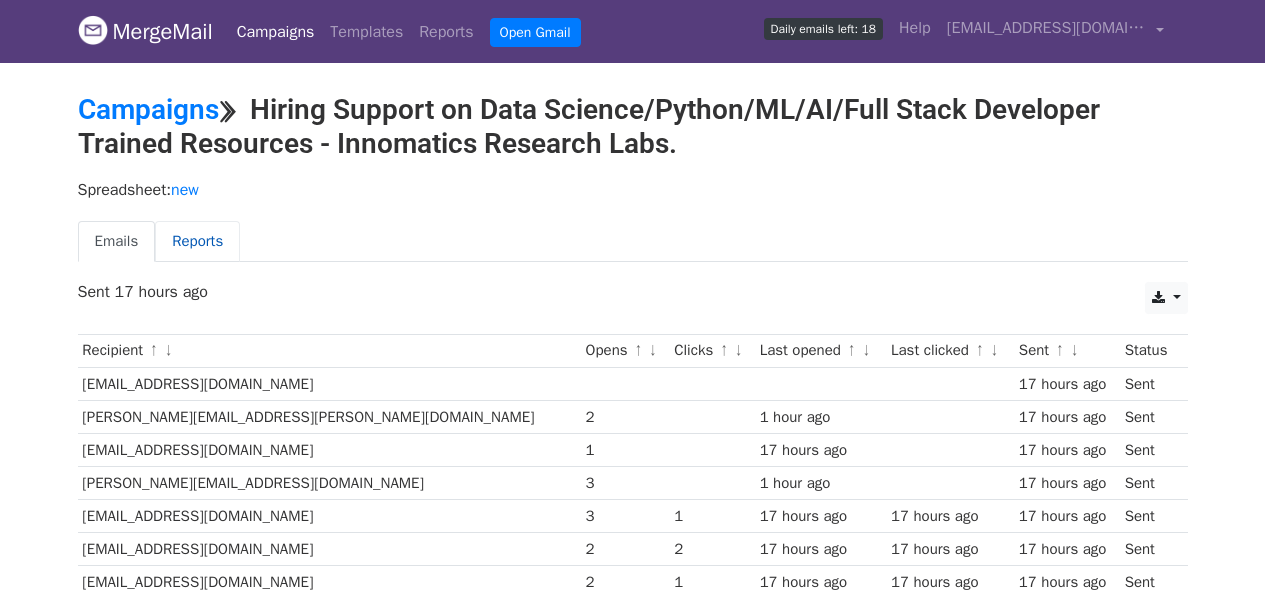 click on "Reports" at bounding box center [197, 241] 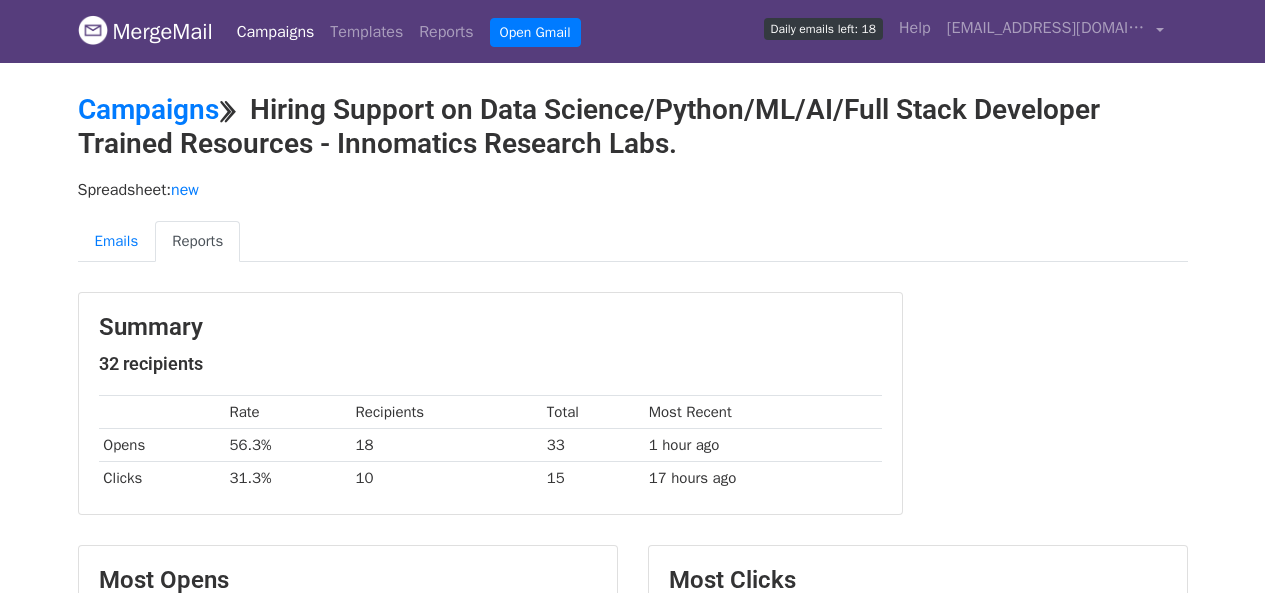 scroll, scrollTop: 0, scrollLeft: 0, axis: both 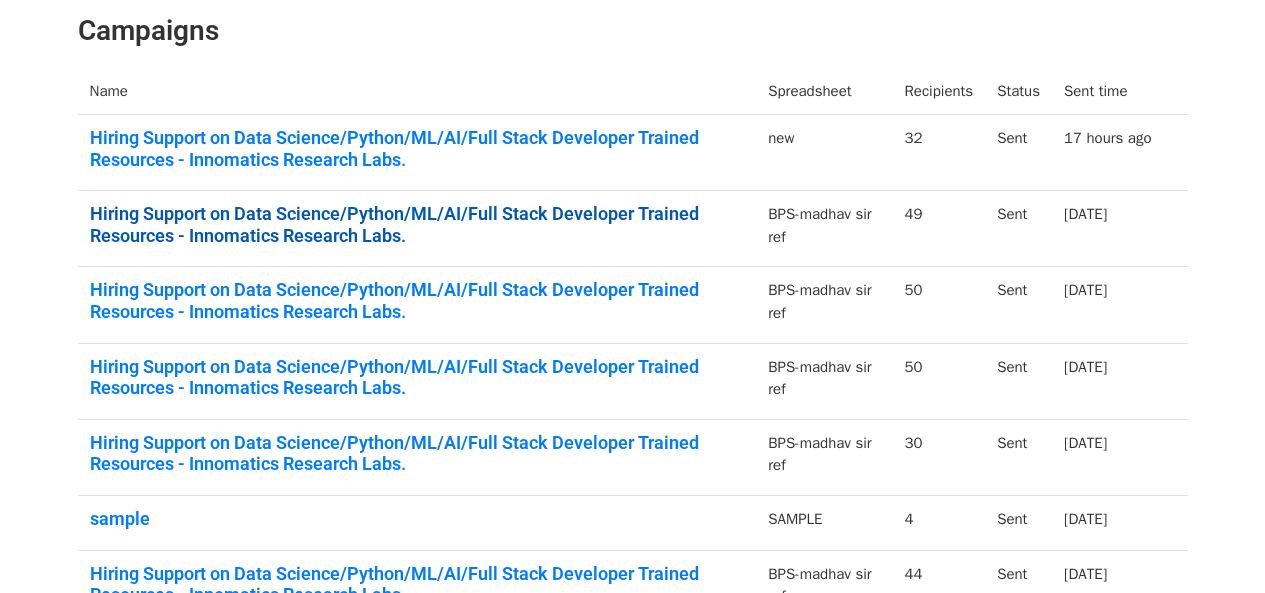 click on "Hiring Support on Data Science/Python/ML/AI/Full Stack Developer Trained Resources - Innomatics Research Labs." at bounding box center [417, 224] 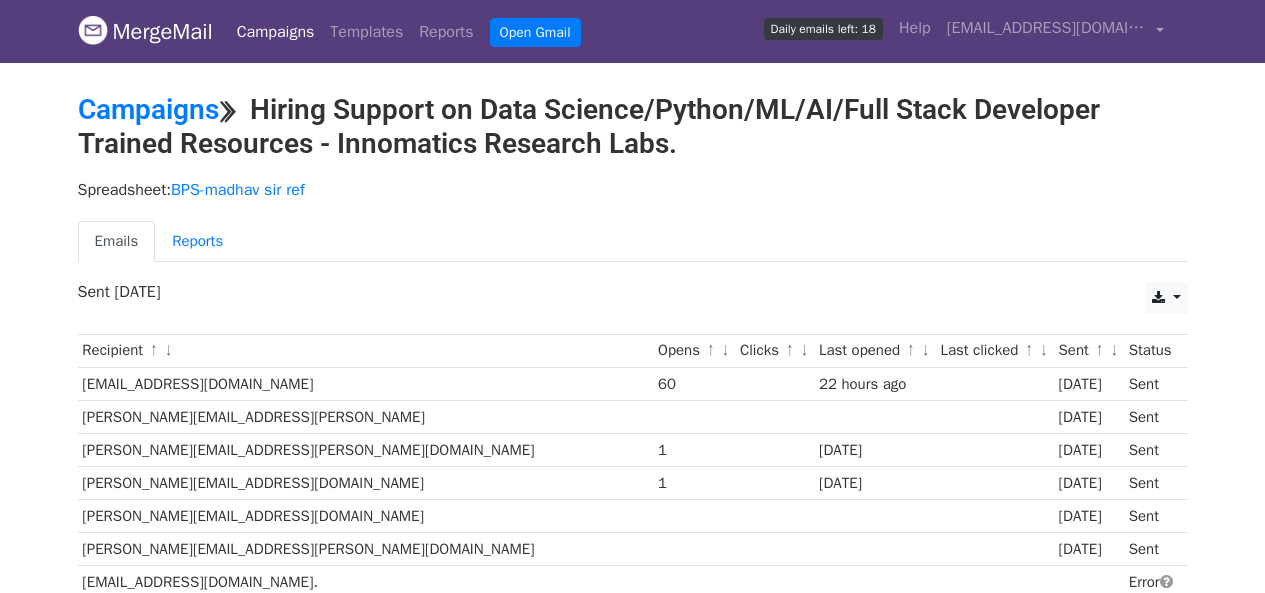 scroll, scrollTop: 0, scrollLeft: 0, axis: both 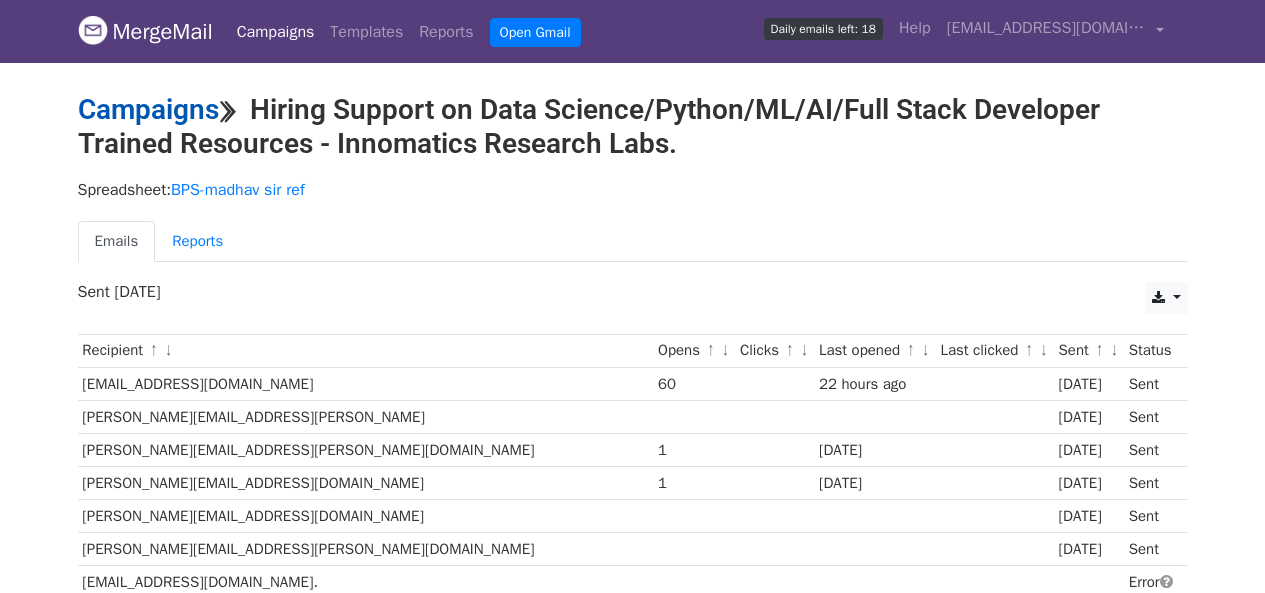 click on "Campaigns" at bounding box center (148, 109) 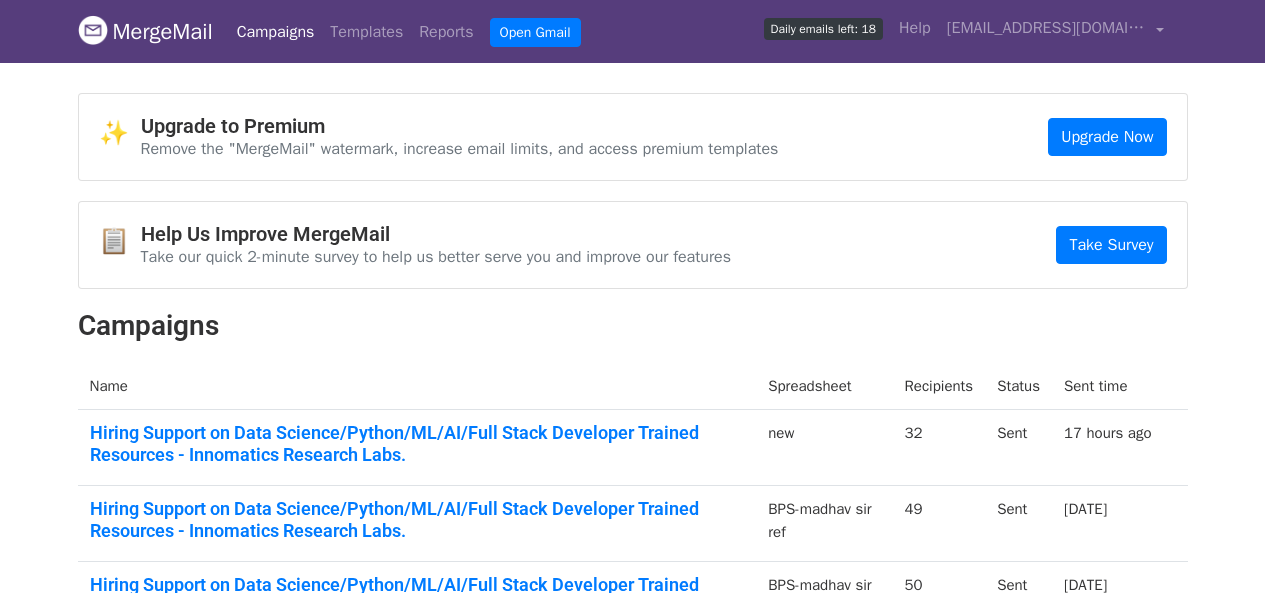 scroll, scrollTop: 0, scrollLeft: 0, axis: both 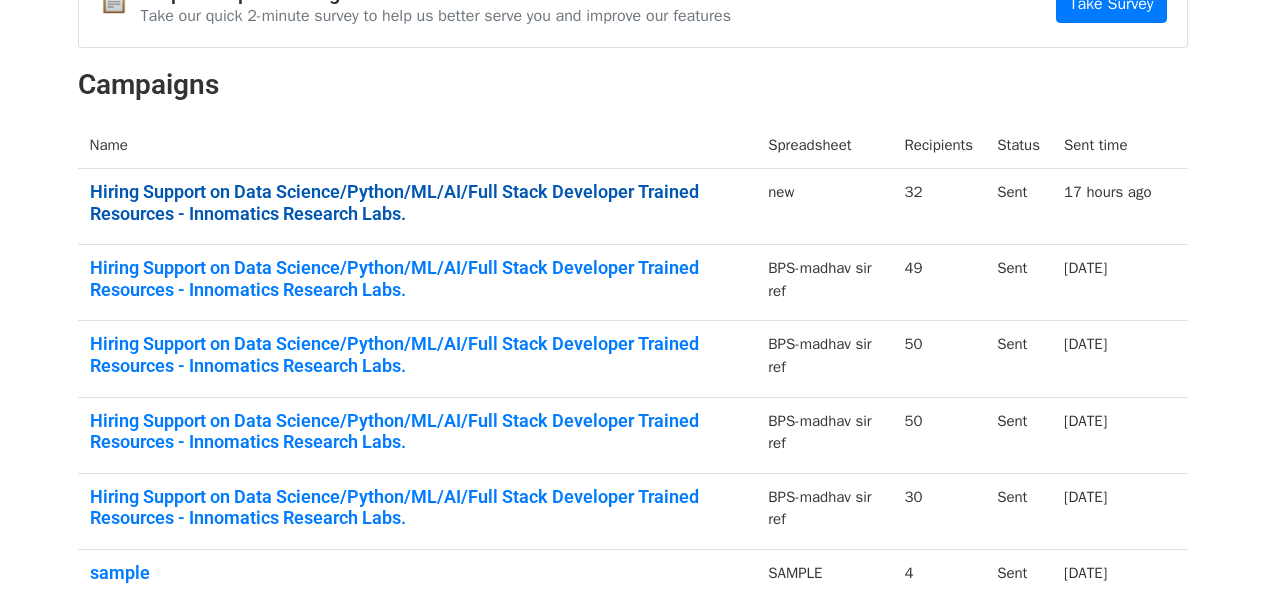 click on "Hiring Support on Data Science/Python/ML/AI/Full Stack Developer Trained Resources - Innomatics Research Labs." at bounding box center (417, 202) 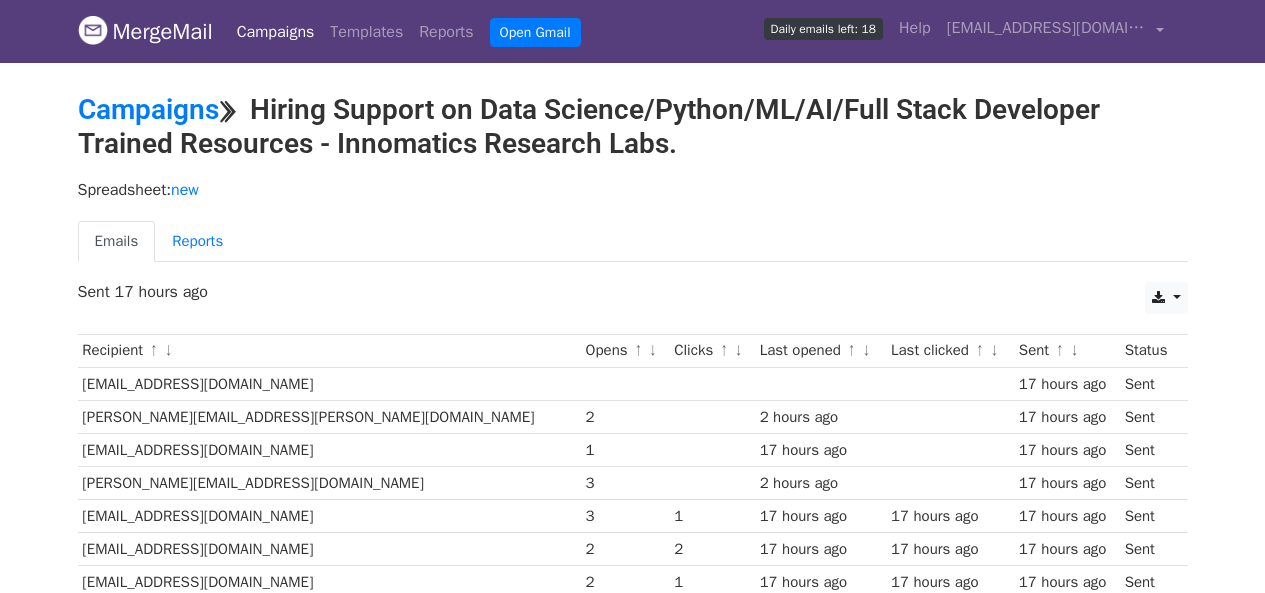 scroll, scrollTop: 0, scrollLeft: 0, axis: both 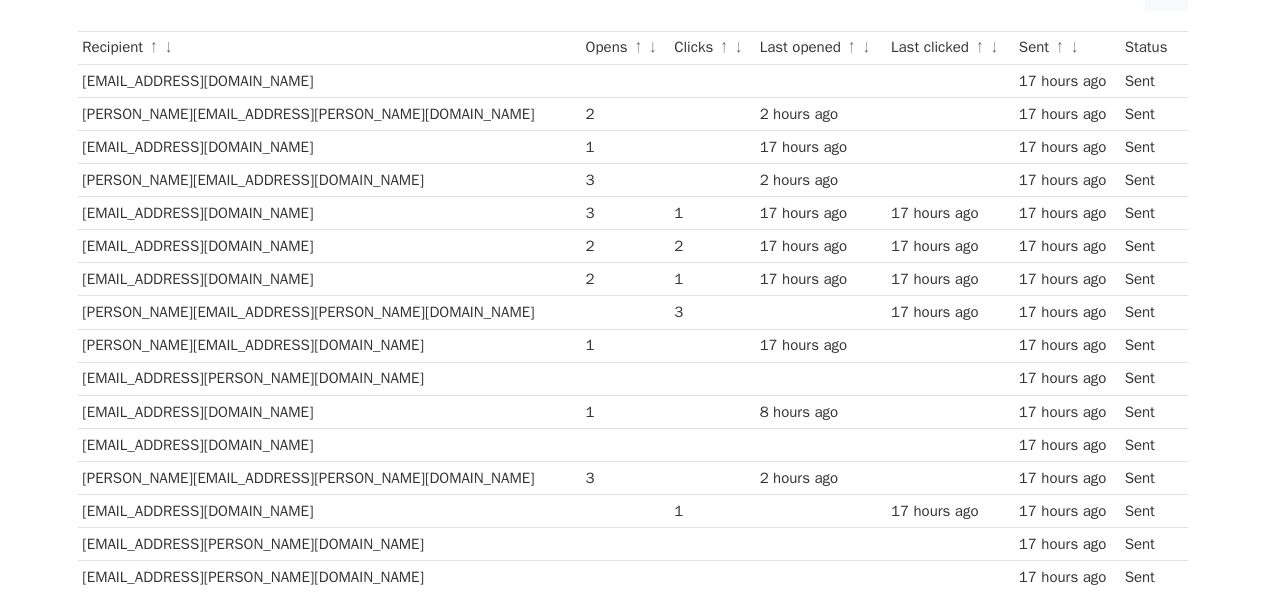 click on "[PERSON_NAME][EMAIL_ADDRESS][PERSON_NAME][DOMAIN_NAME]" at bounding box center (329, 113) 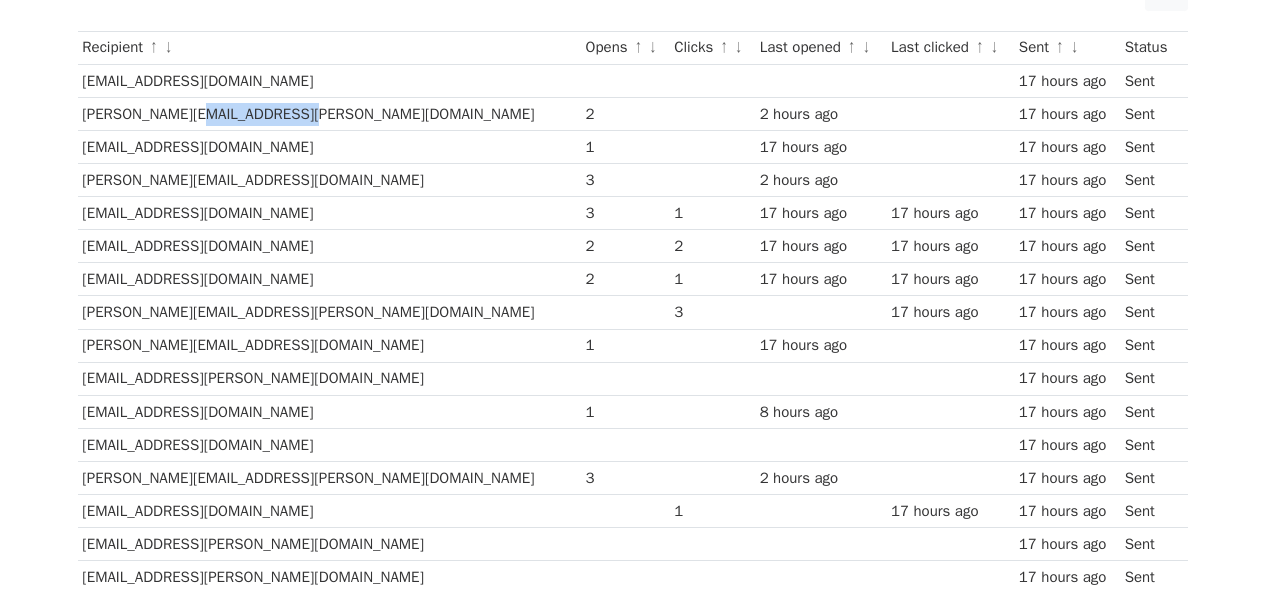 drag, startPoint x: 259, startPoint y: 114, endPoint x: 172, endPoint y: 114, distance: 87 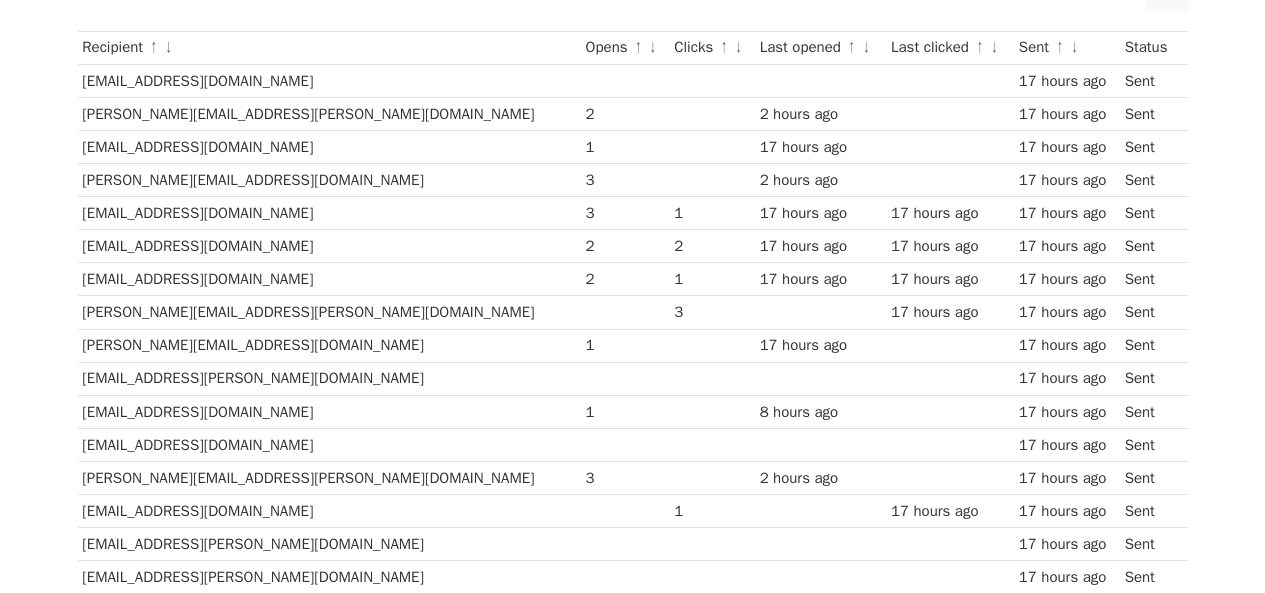 click on "[PERSON_NAME][EMAIL_ADDRESS][PERSON_NAME][DOMAIN_NAME]" at bounding box center [329, 113] 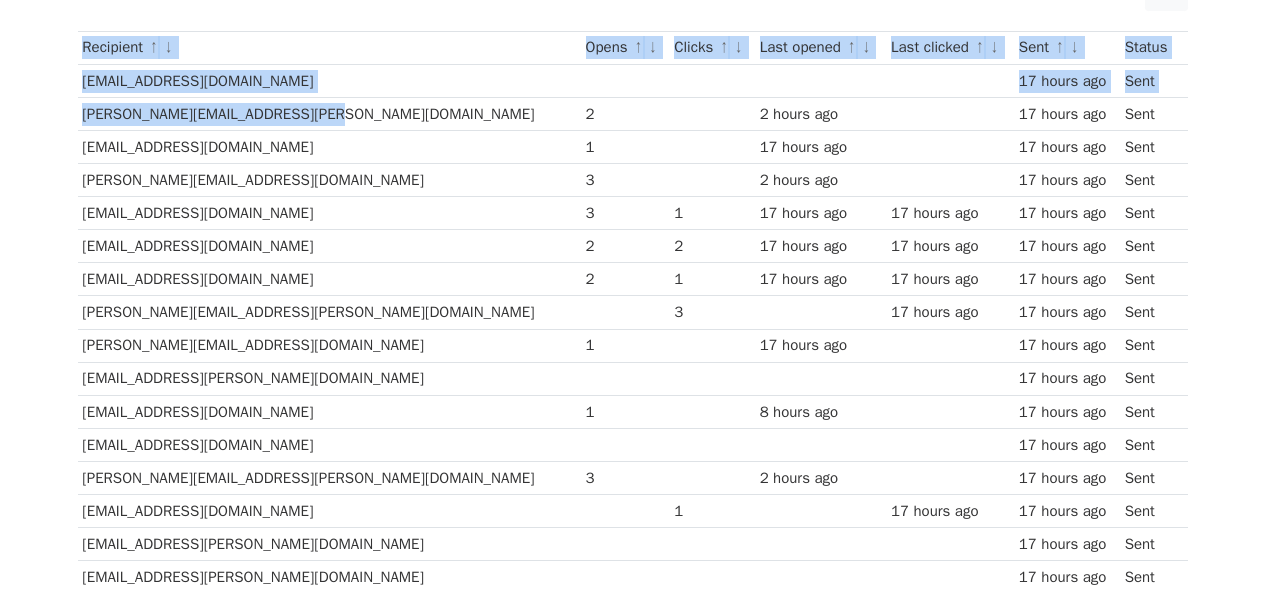 drag, startPoint x: 307, startPoint y: 111, endPoint x: 74, endPoint y: 118, distance: 233.10513 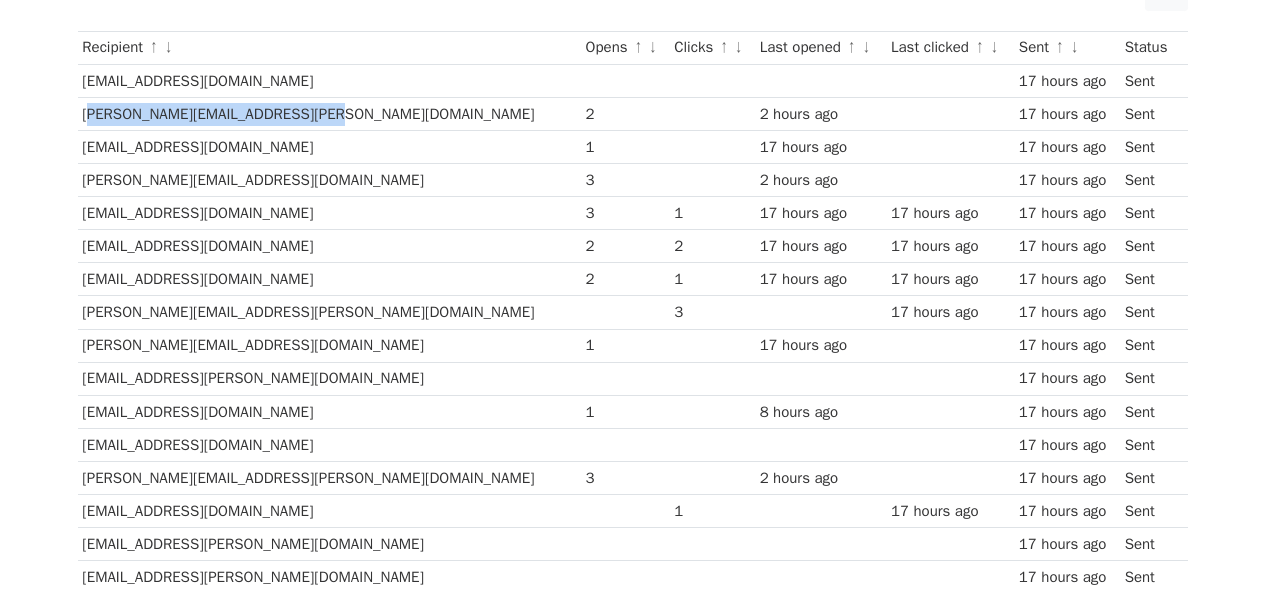 drag, startPoint x: 292, startPoint y: 111, endPoint x: 84, endPoint y: 114, distance: 208.02164 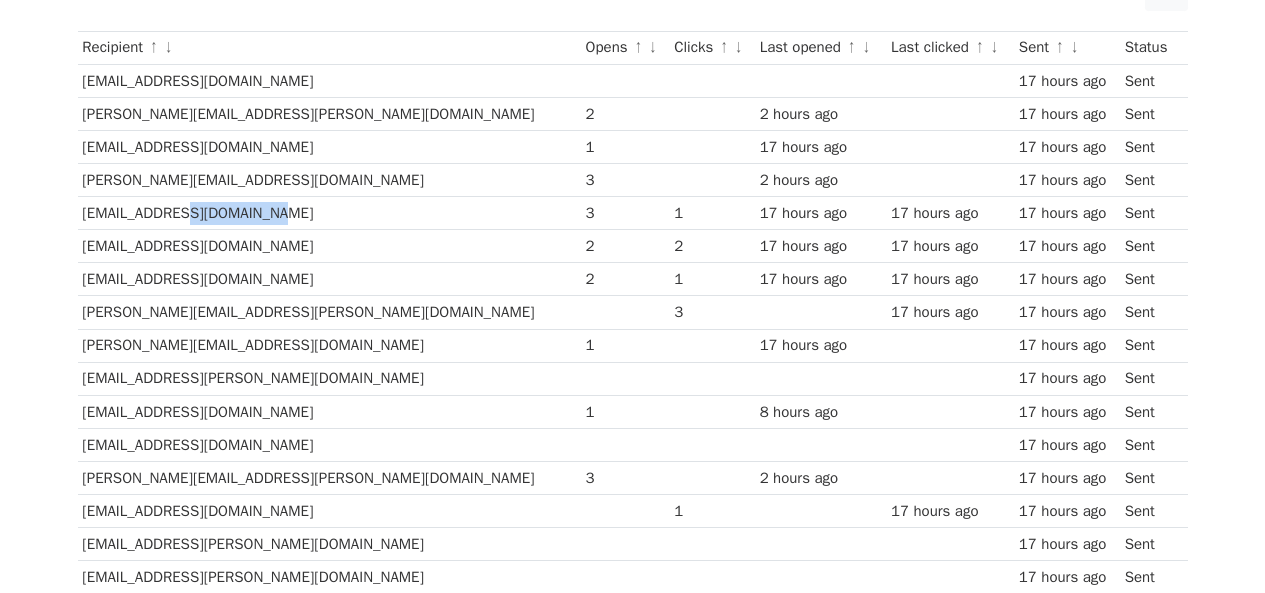 drag, startPoint x: 269, startPoint y: 211, endPoint x: 179, endPoint y: 211, distance: 90 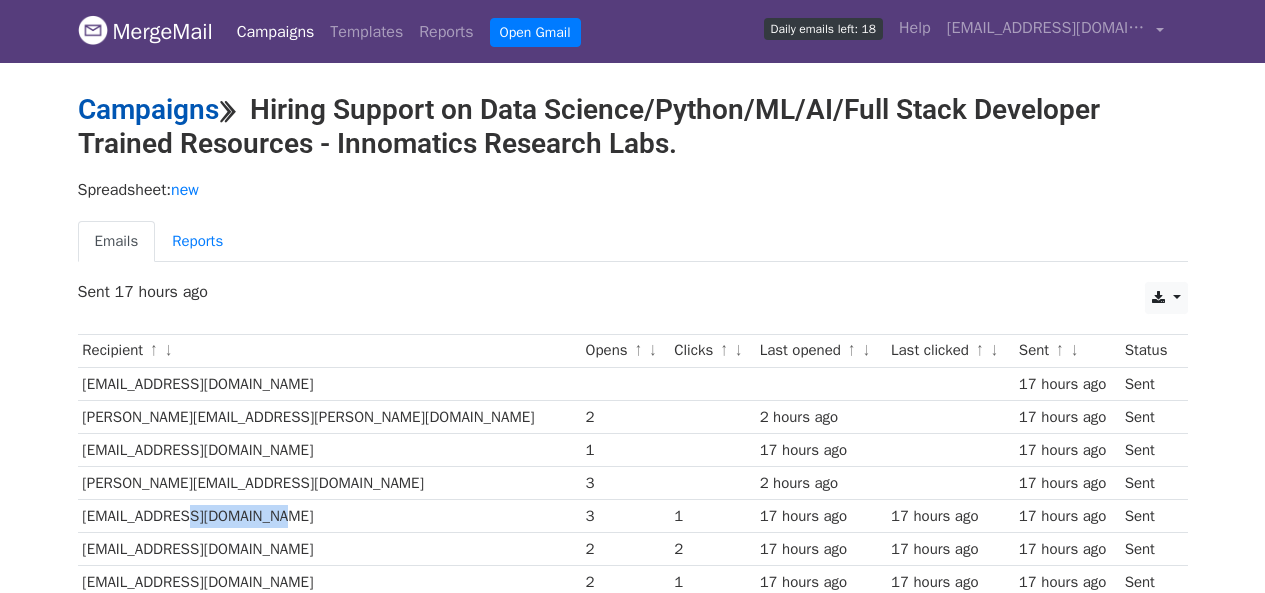 click on "Campaigns" at bounding box center [148, 109] 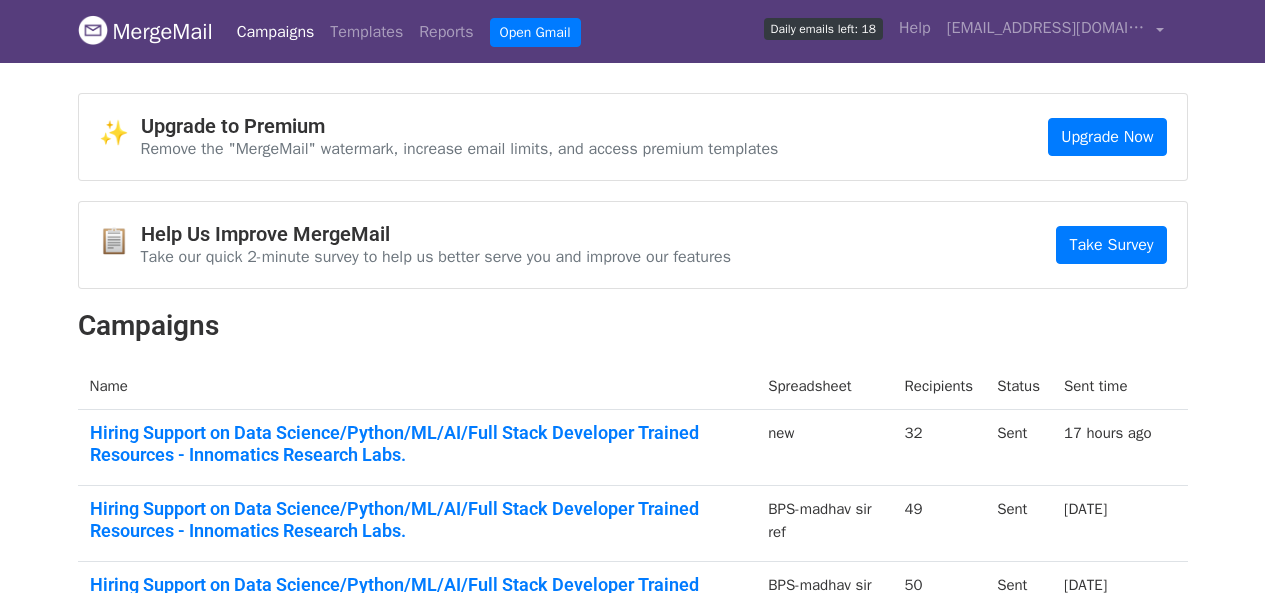 scroll, scrollTop: 0, scrollLeft: 0, axis: both 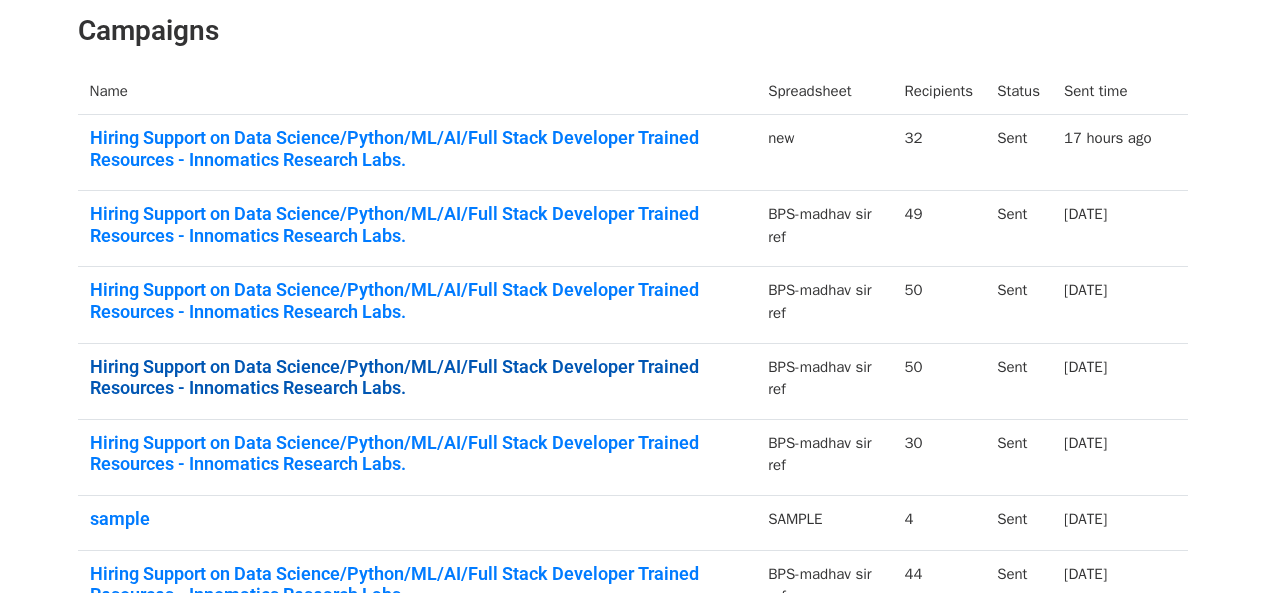 click on "Hiring Support on Data Science/Python/ML/AI/Full Stack Developer Trained Resources - Innomatics Research Labs." at bounding box center (417, 377) 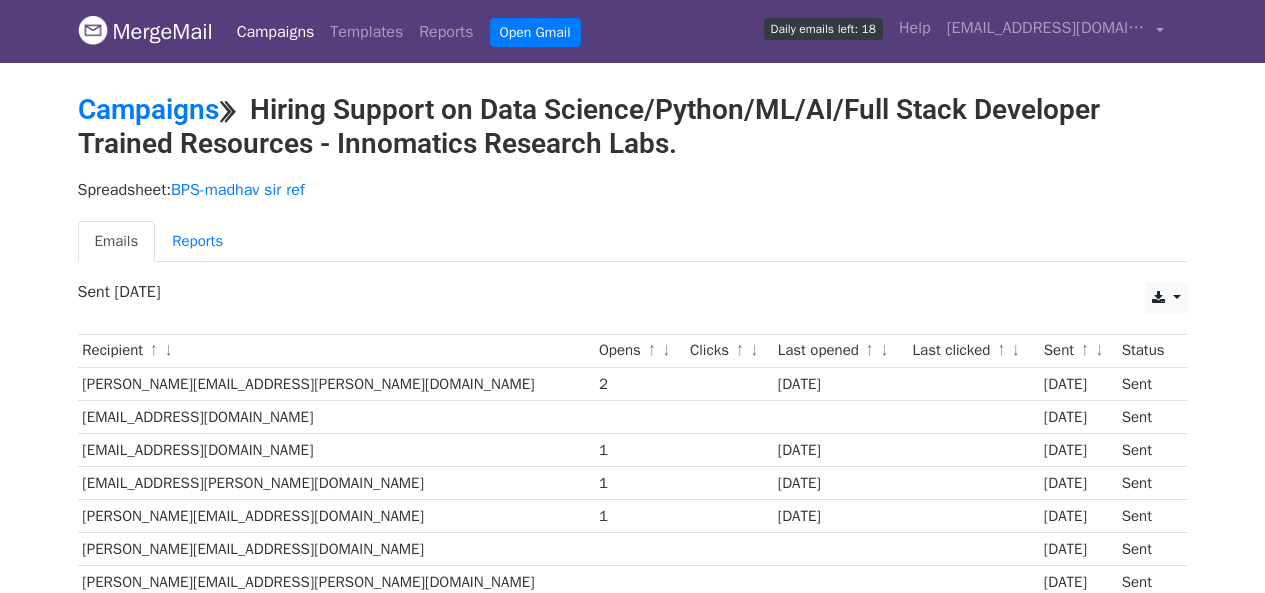 scroll, scrollTop: 0, scrollLeft: 0, axis: both 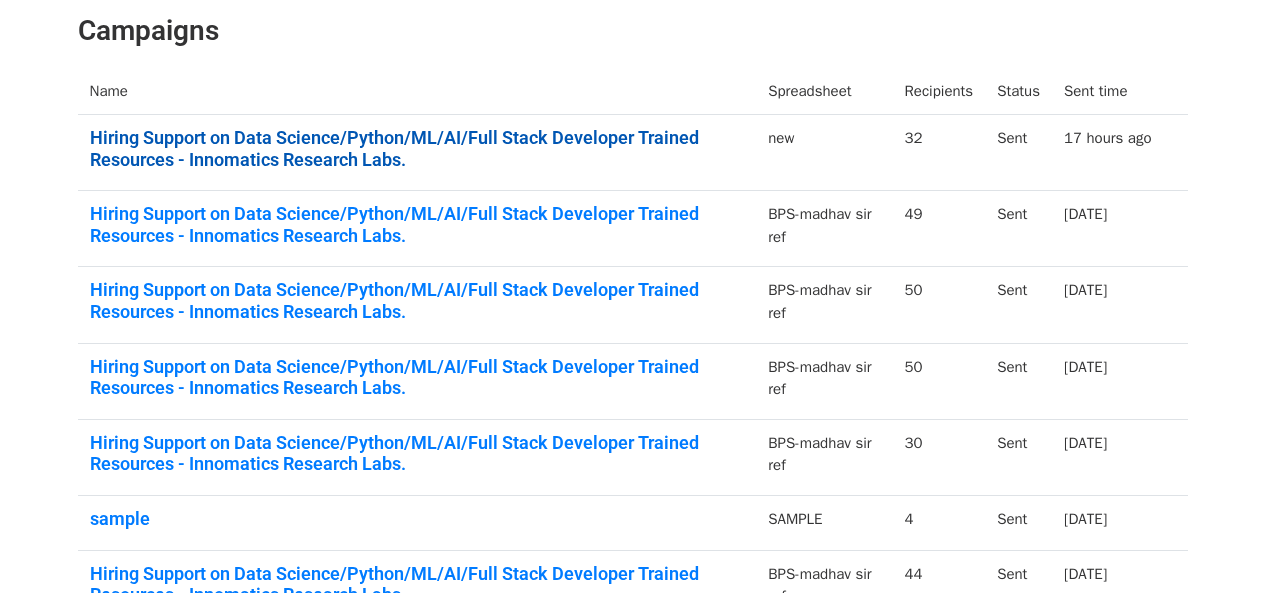 click on "Hiring Support on Data Science/Python/ML/AI/Full Stack Developer Trained Resources - Innomatics Research Labs." at bounding box center (417, 148) 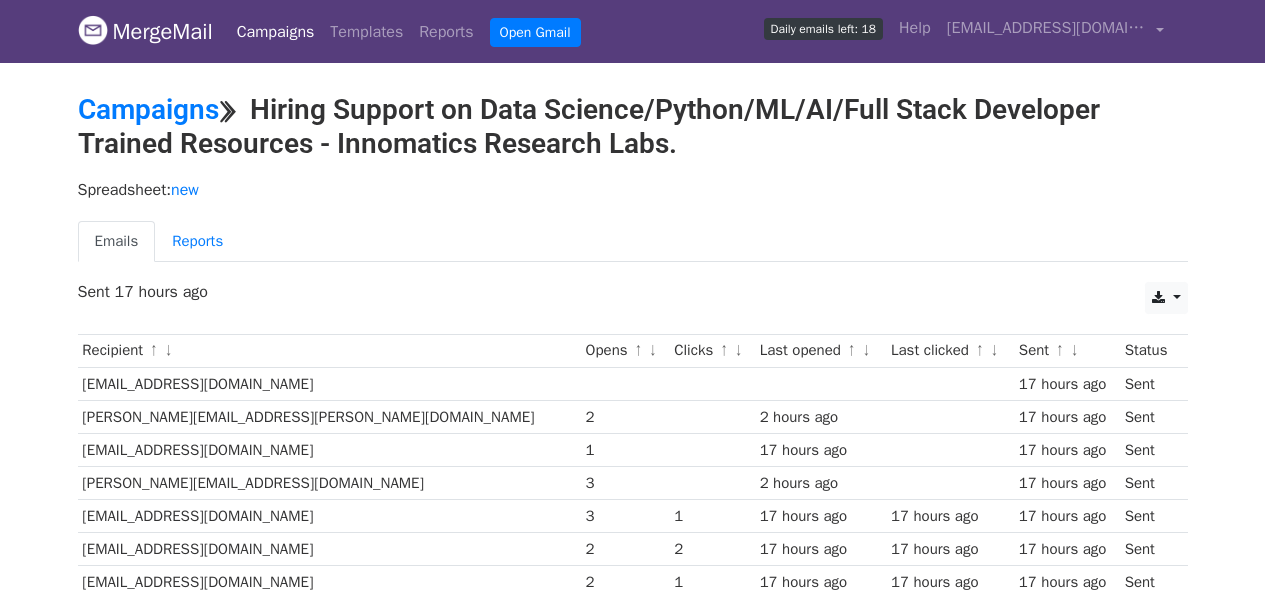 scroll, scrollTop: 0, scrollLeft: 0, axis: both 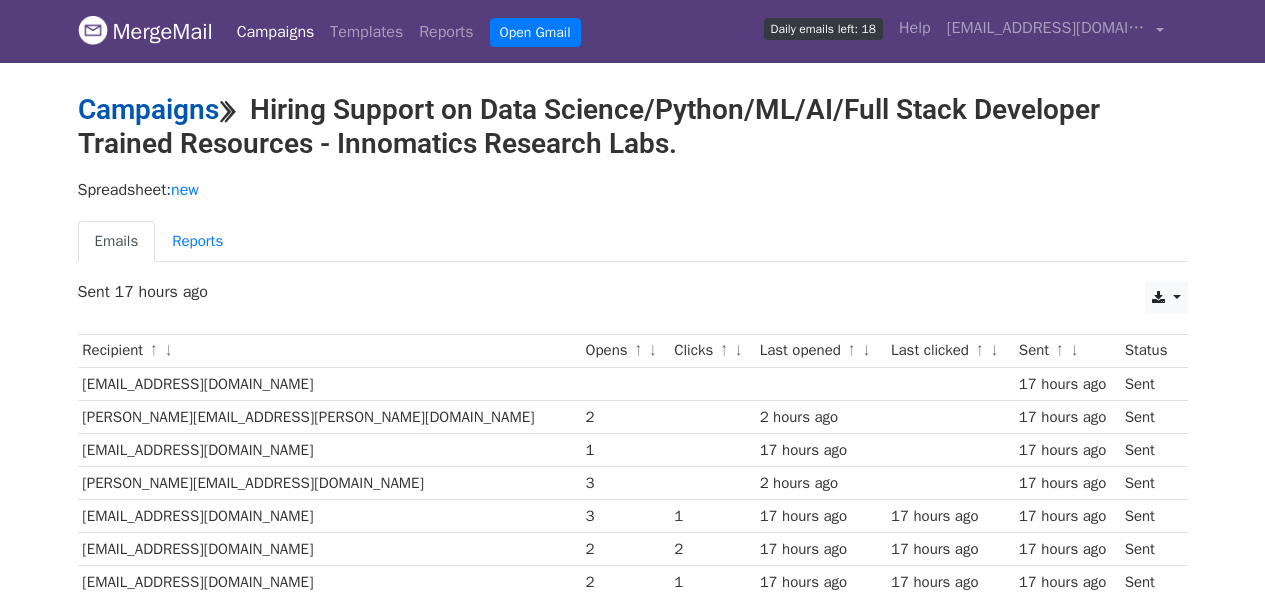 click on "Campaigns" at bounding box center [148, 109] 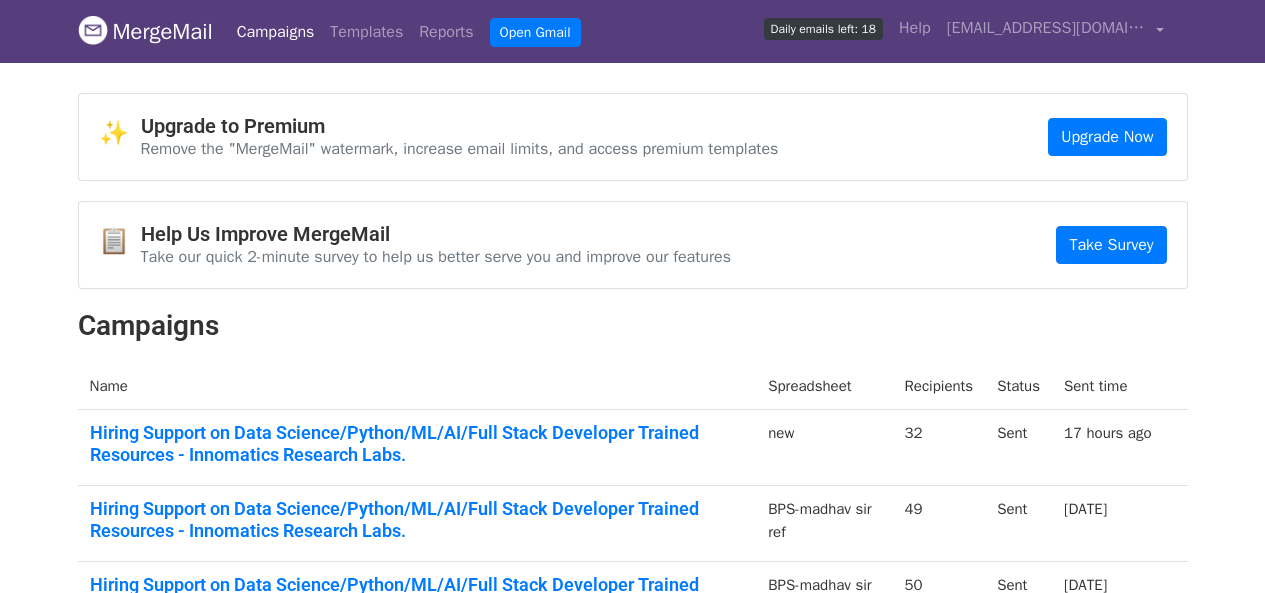 scroll, scrollTop: 0, scrollLeft: 0, axis: both 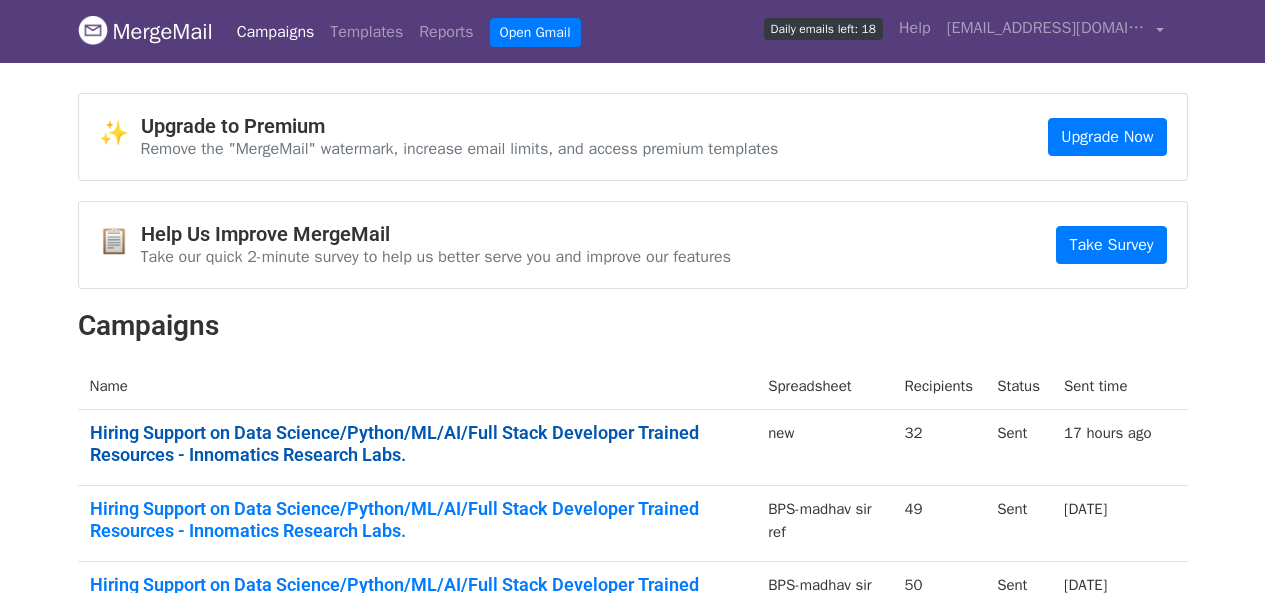click on "Hiring Support on Data Science/Python/ML/AI/Full Stack Developer Trained Resources - Innomatics Research Labs." at bounding box center [417, 443] 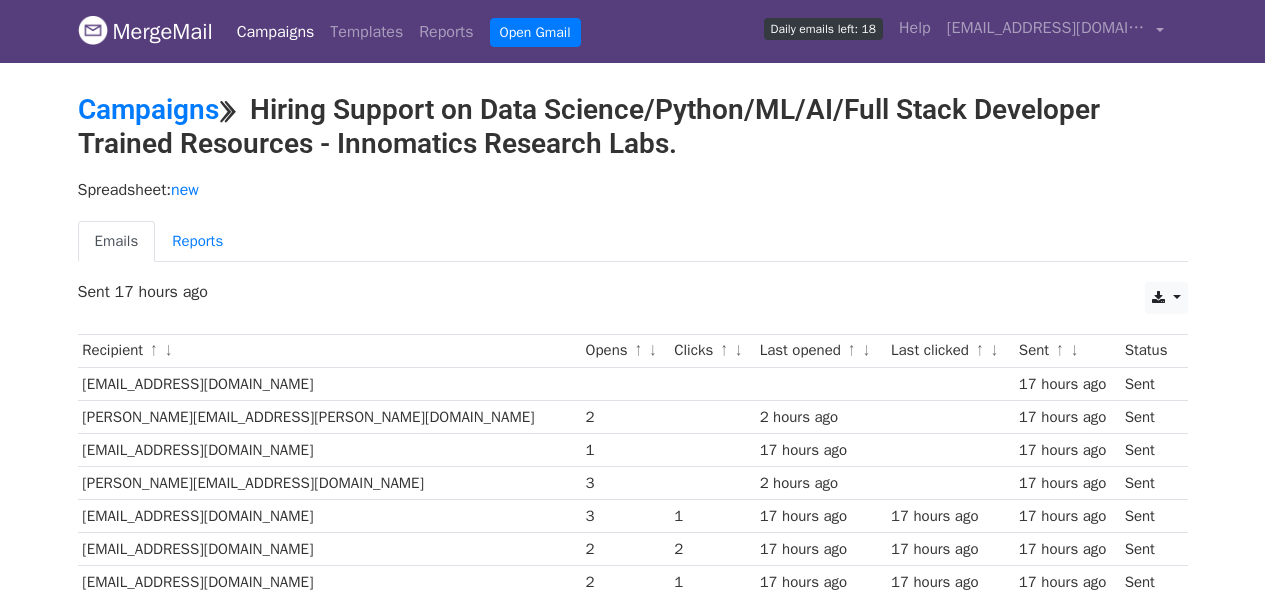 scroll, scrollTop: 0, scrollLeft: 0, axis: both 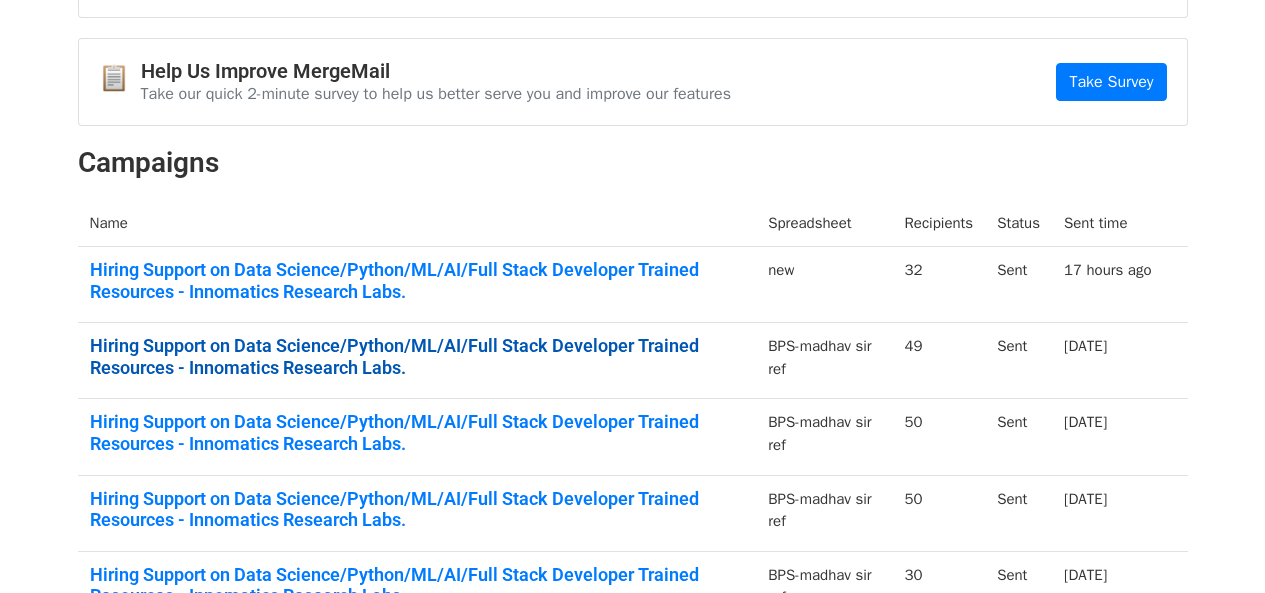 click on "Hiring Support on Data Science/Python/ML/AI/Full Stack Developer Trained Resources - Innomatics Research Labs." at bounding box center (417, 356) 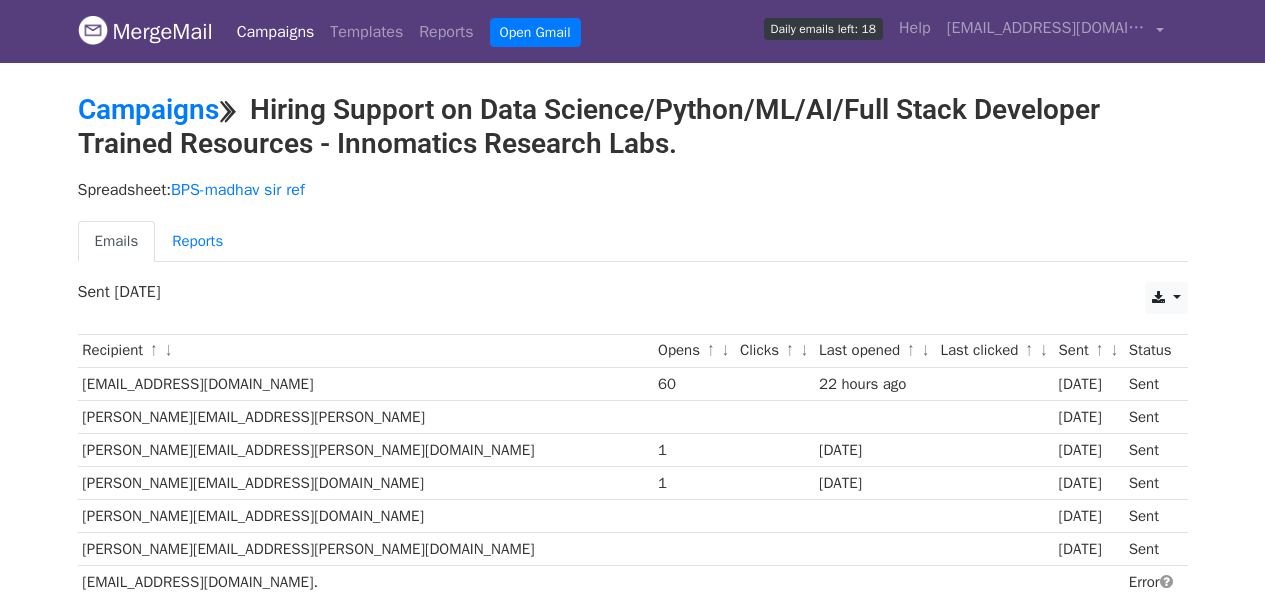 scroll, scrollTop: 0, scrollLeft: 0, axis: both 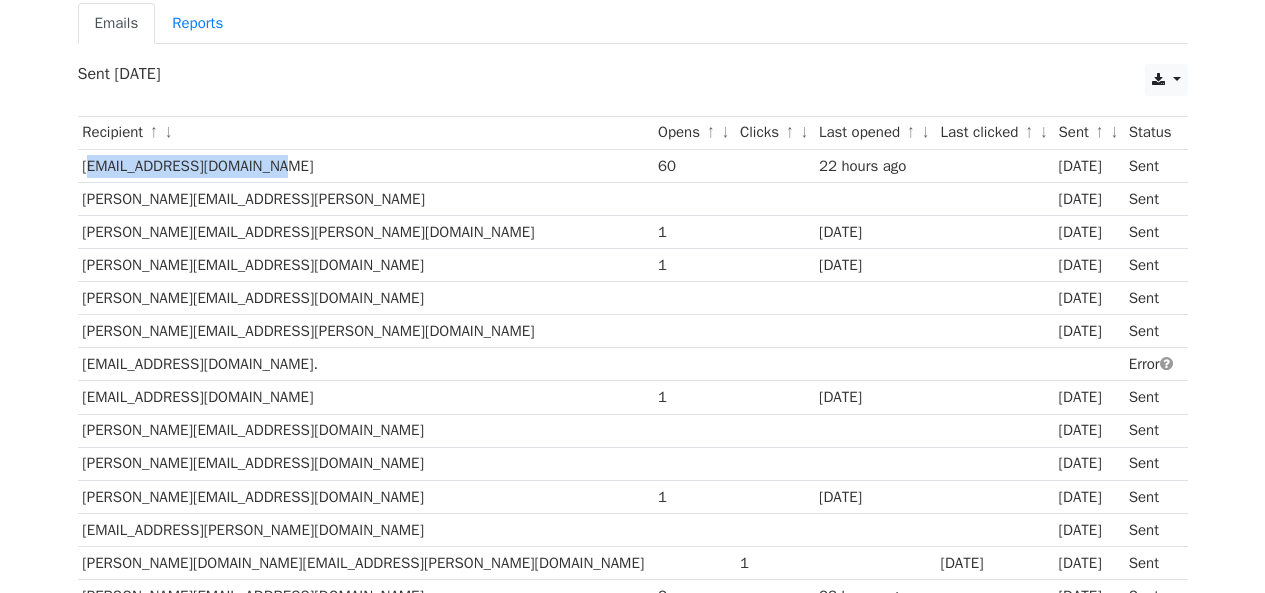 drag, startPoint x: 265, startPoint y: 166, endPoint x: 80, endPoint y: 170, distance: 185.04324 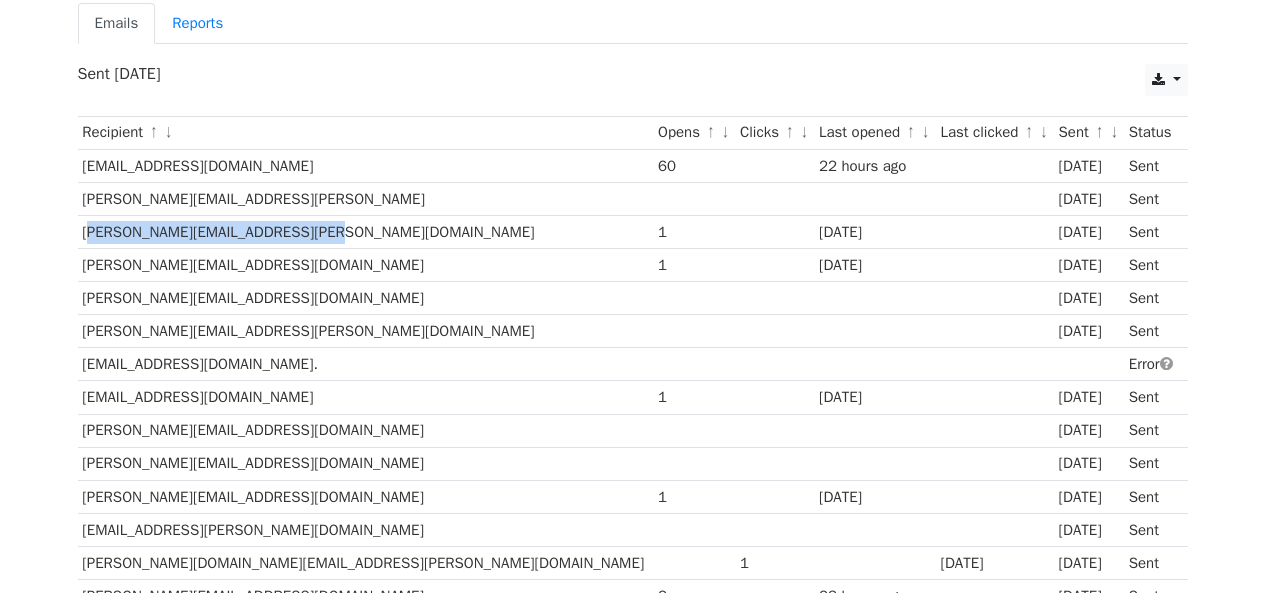 drag, startPoint x: 289, startPoint y: 230, endPoint x: 84, endPoint y: 235, distance: 205.06097 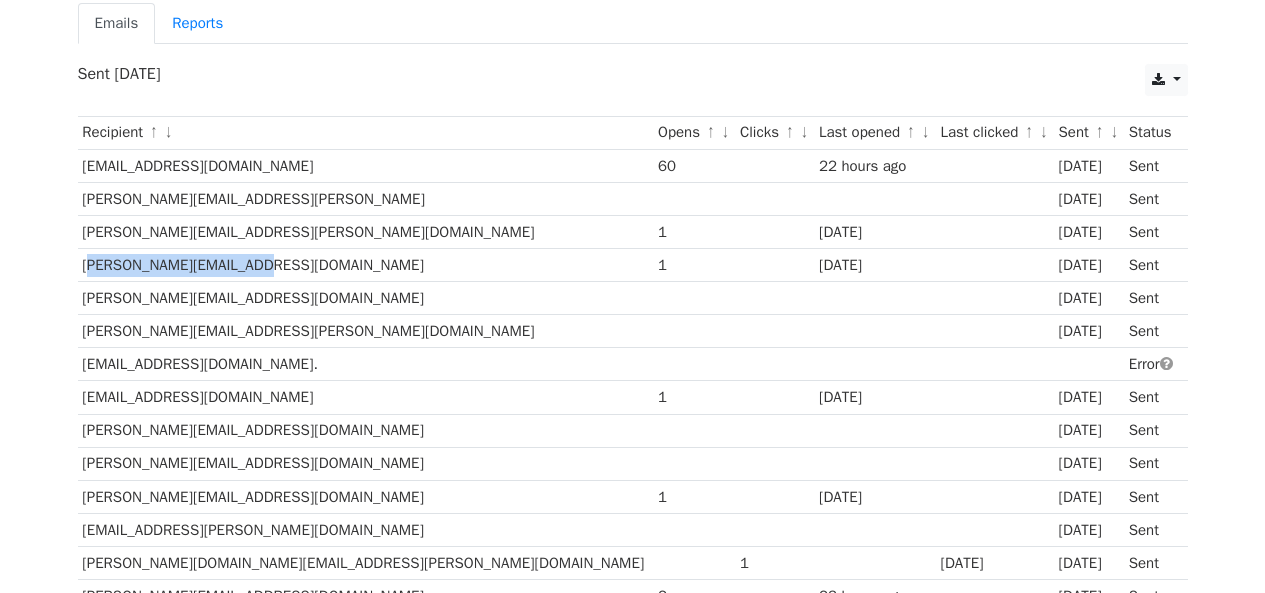 drag, startPoint x: 244, startPoint y: 265, endPoint x: 79, endPoint y: 266, distance: 165.00304 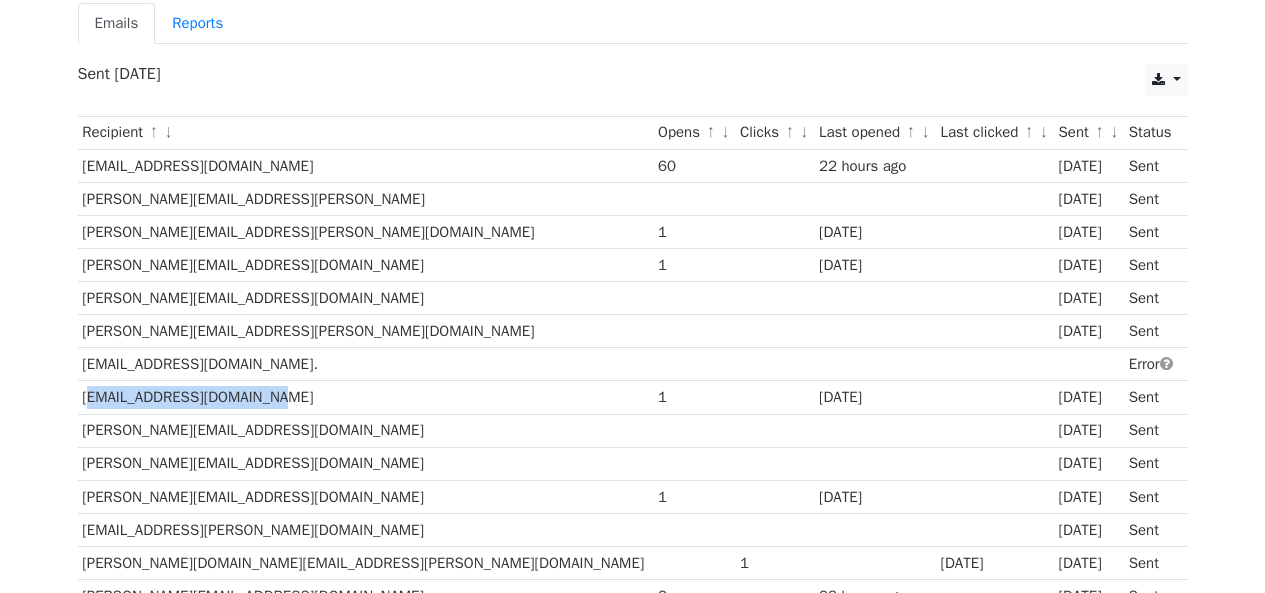 drag, startPoint x: 275, startPoint y: 394, endPoint x: 82, endPoint y: 400, distance: 193.09325 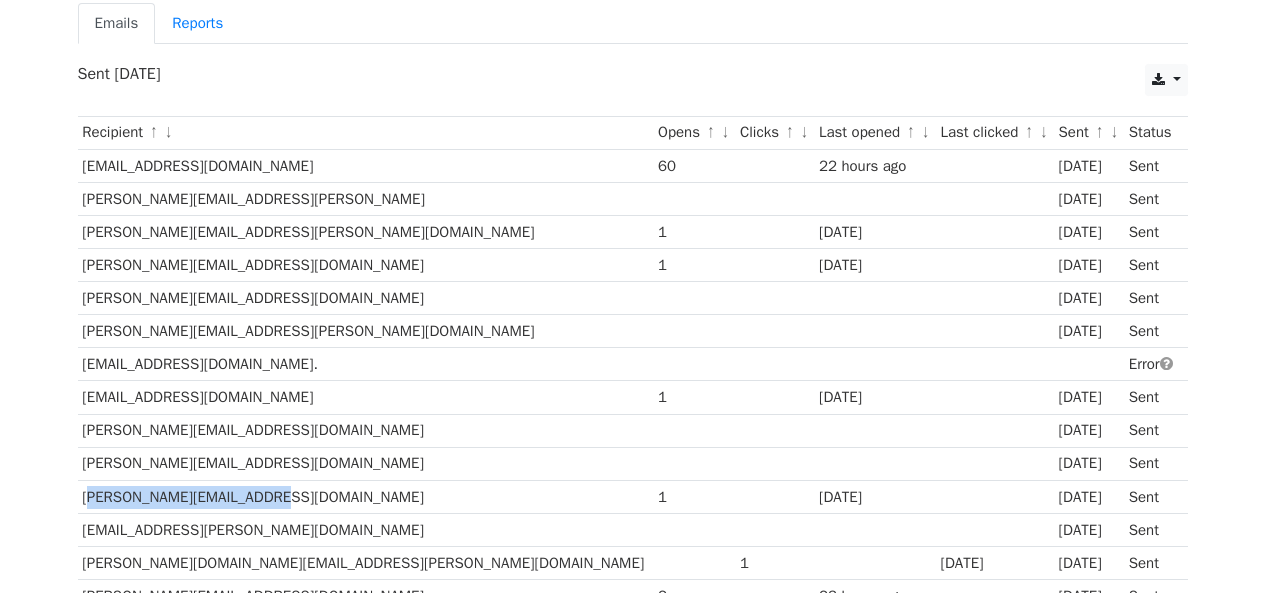 drag, startPoint x: 257, startPoint y: 496, endPoint x: 82, endPoint y: 495, distance: 175.00285 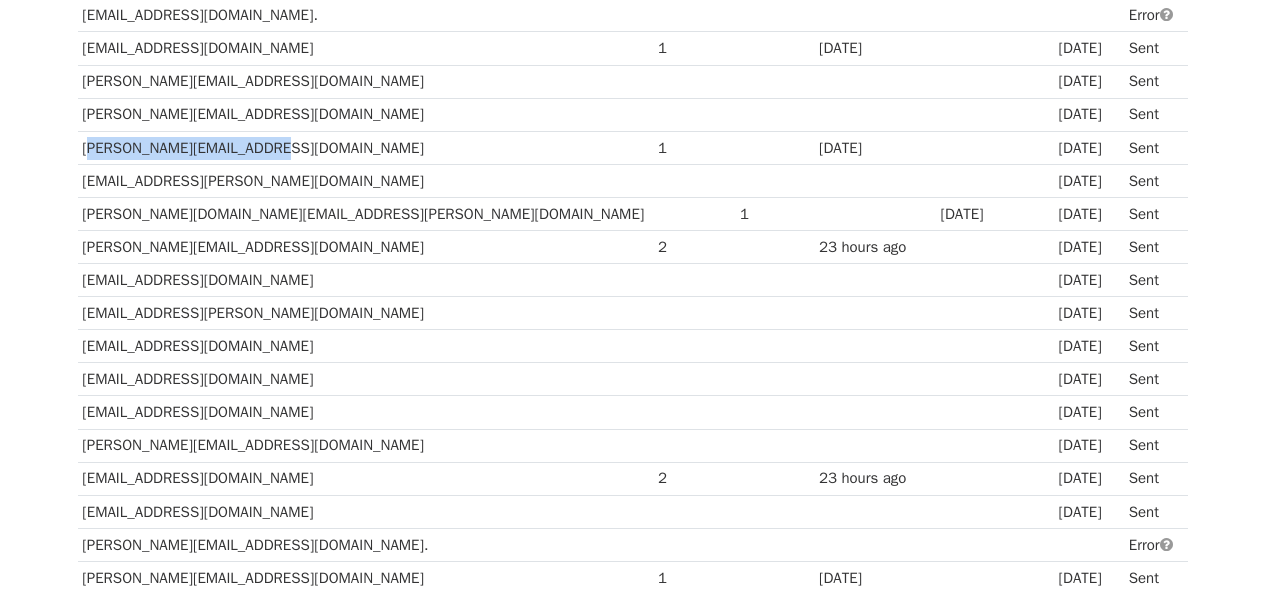 scroll, scrollTop: 568, scrollLeft: 0, axis: vertical 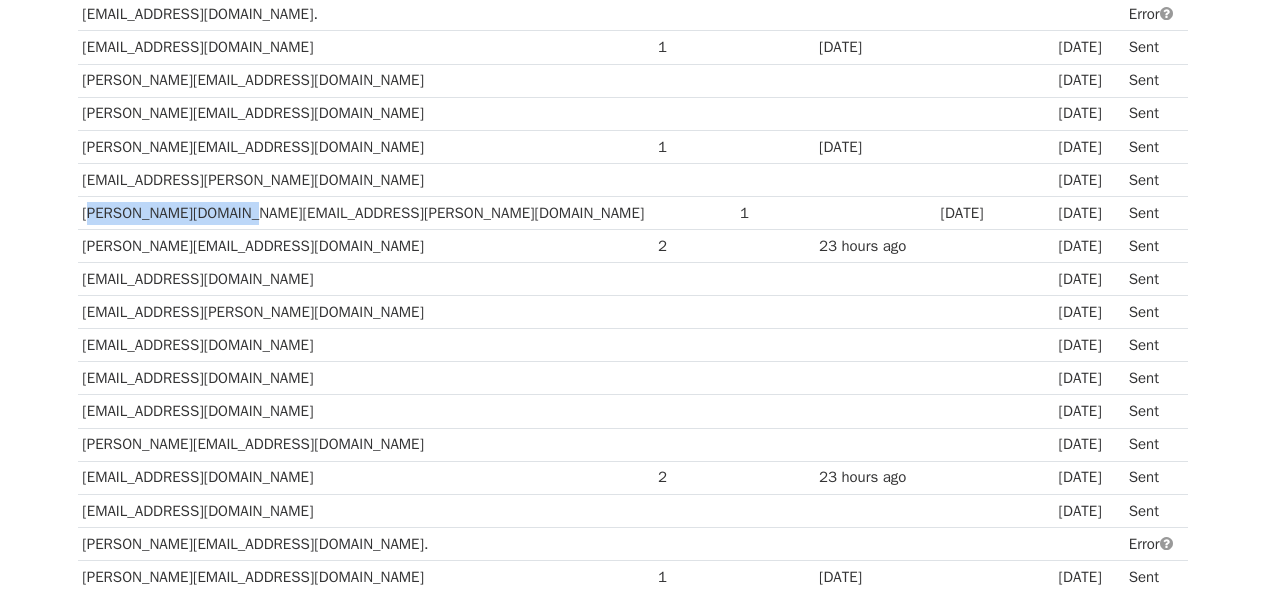 drag, startPoint x: 228, startPoint y: 211, endPoint x: 85, endPoint y: 212, distance: 143.0035 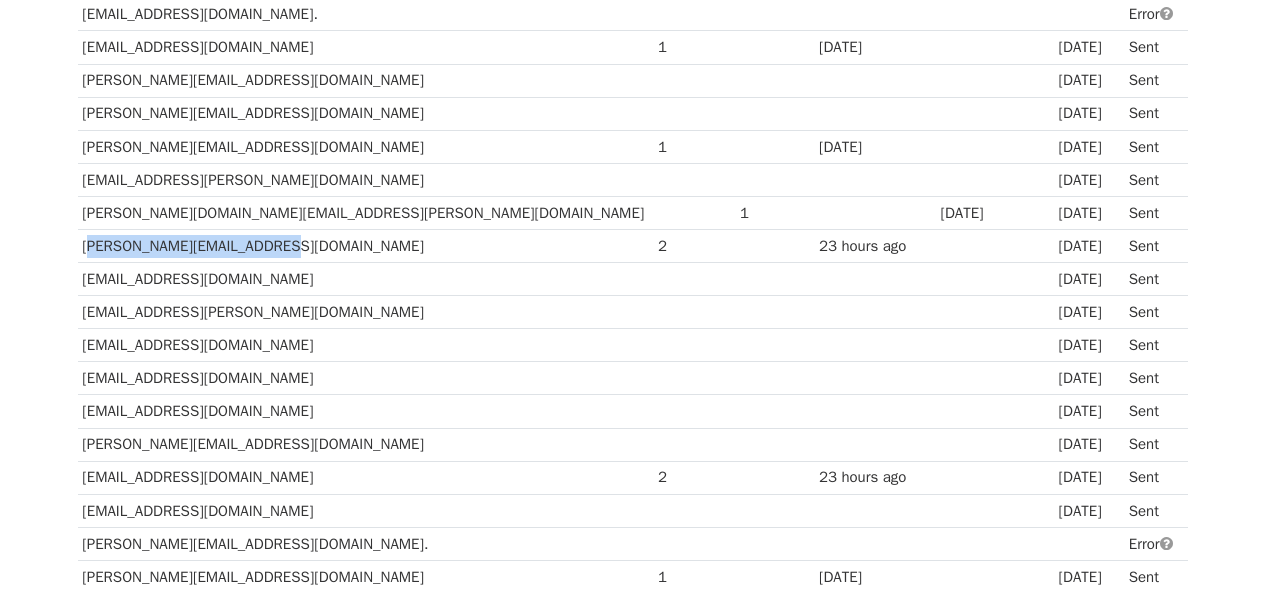 drag, startPoint x: 267, startPoint y: 245, endPoint x: 81, endPoint y: 242, distance: 186.02419 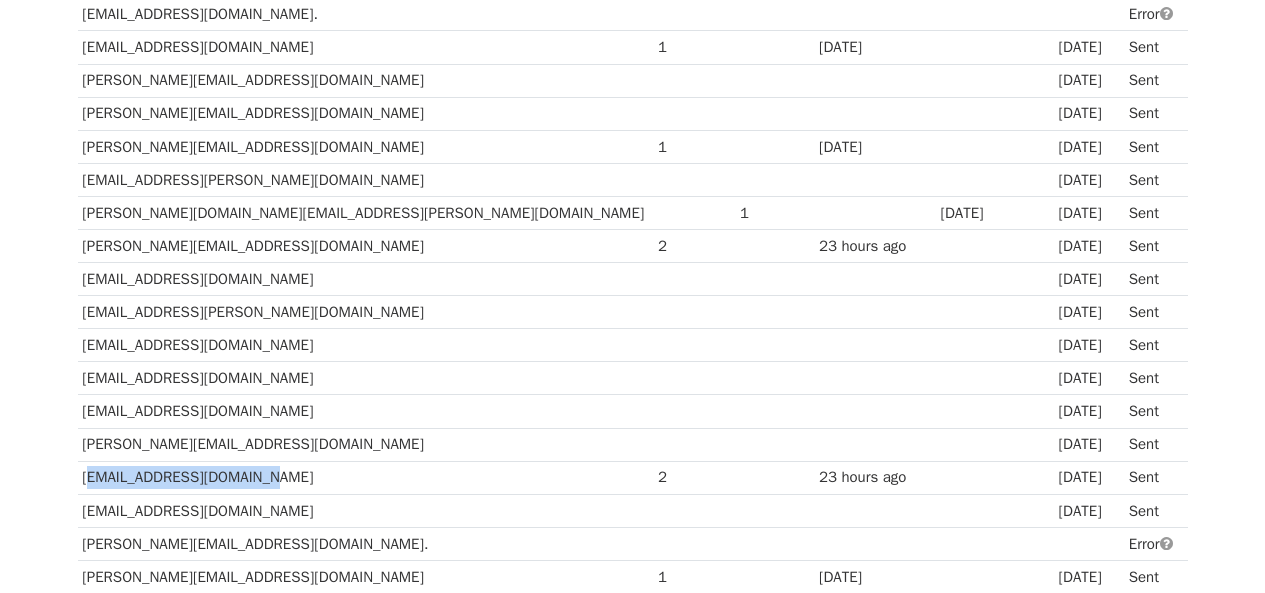 drag, startPoint x: 253, startPoint y: 475, endPoint x: 85, endPoint y: 475, distance: 168 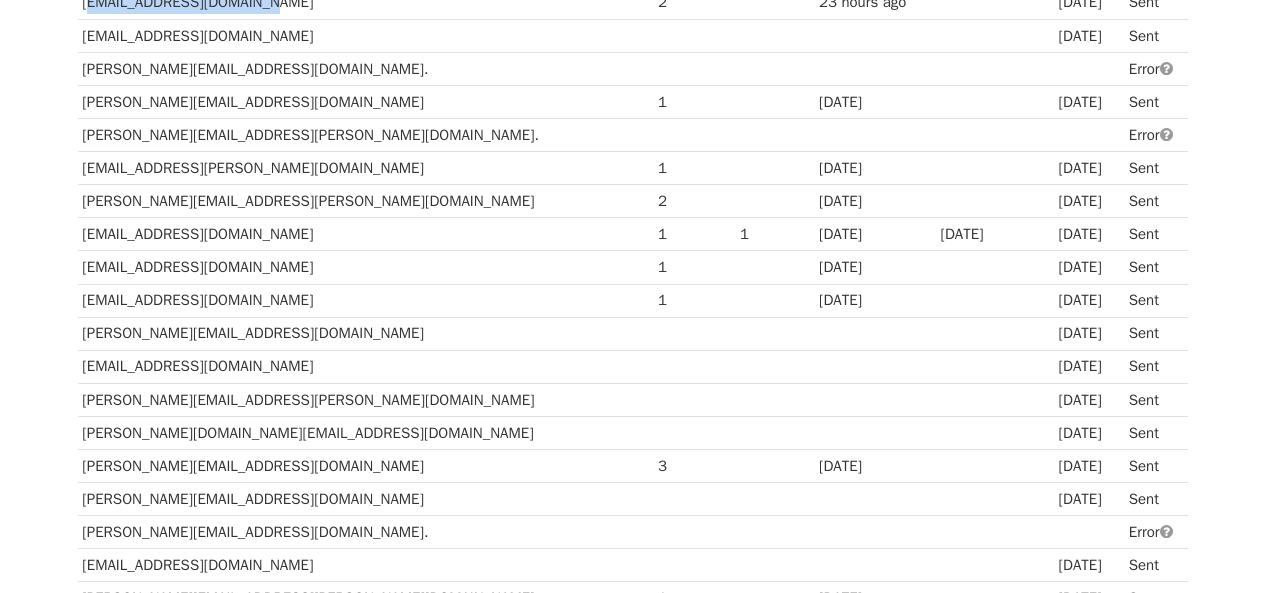 scroll, scrollTop: 1050, scrollLeft: 0, axis: vertical 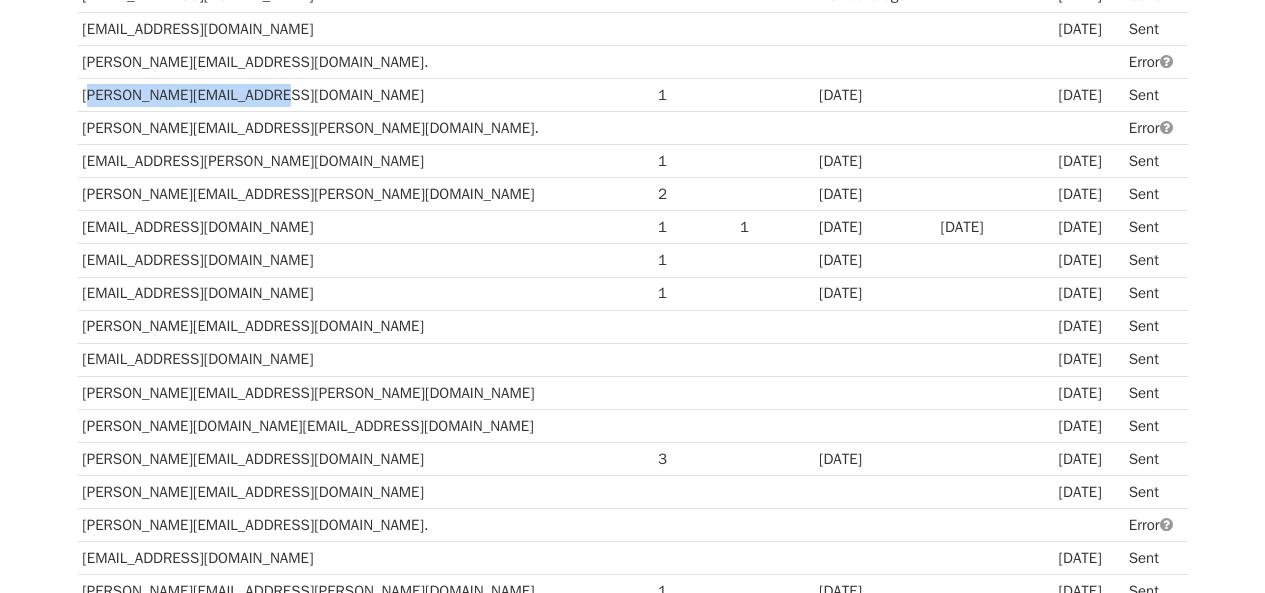 drag, startPoint x: 266, startPoint y: 93, endPoint x: 83, endPoint y: 92, distance: 183.00273 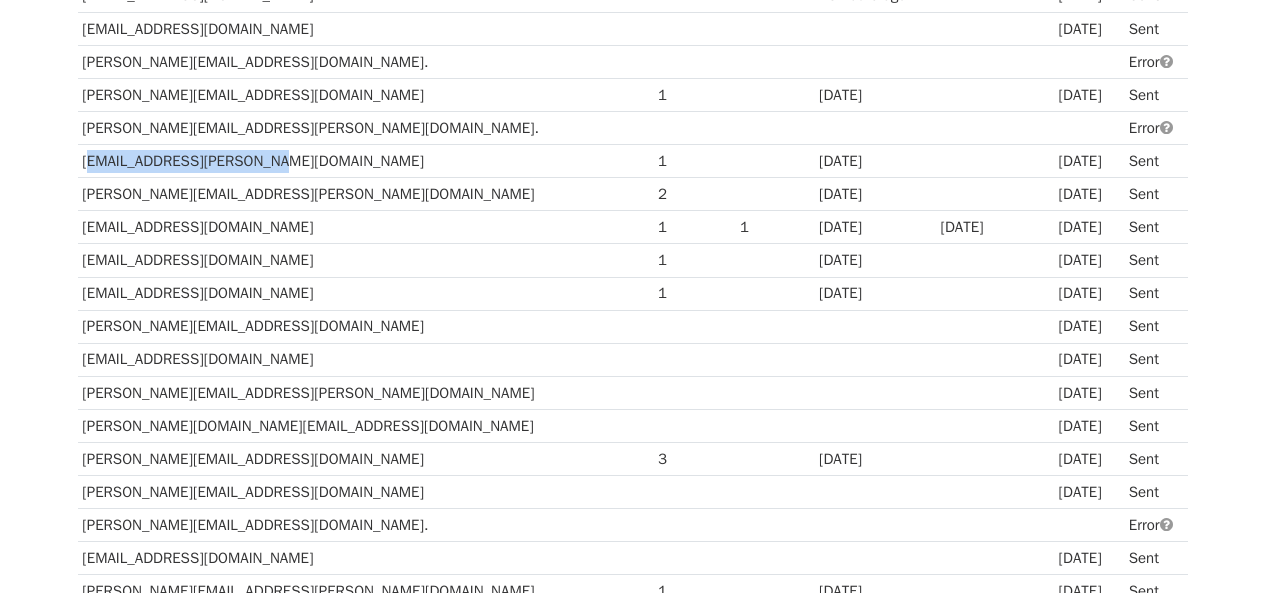 drag, startPoint x: 248, startPoint y: 159, endPoint x: 80, endPoint y: 162, distance: 168.02678 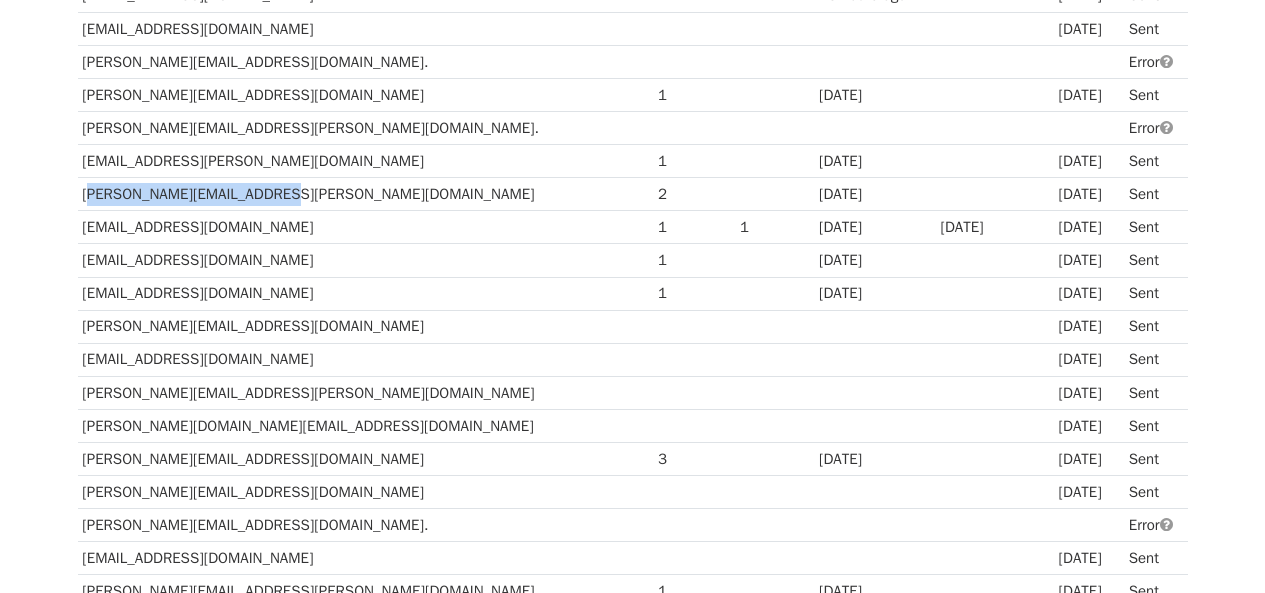 drag, startPoint x: 271, startPoint y: 197, endPoint x: 83, endPoint y: 203, distance: 188.09572 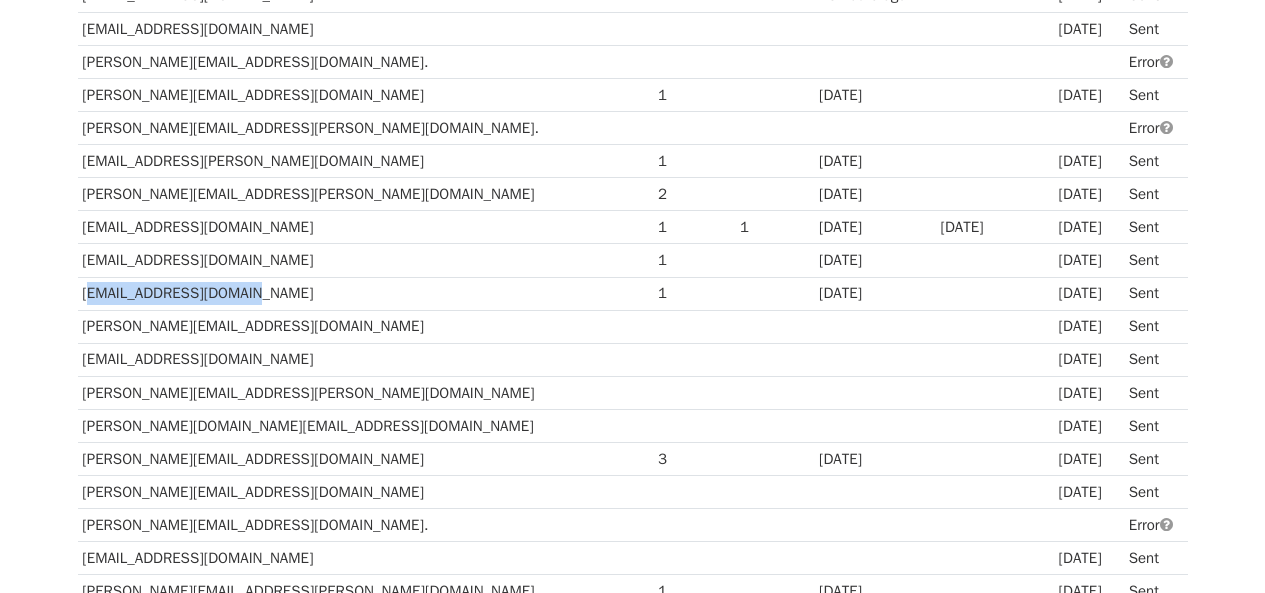 drag, startPoint x: 242, startPoint y: 292, endPoint x: 79, endPoint y: 298, distance: 163.1104 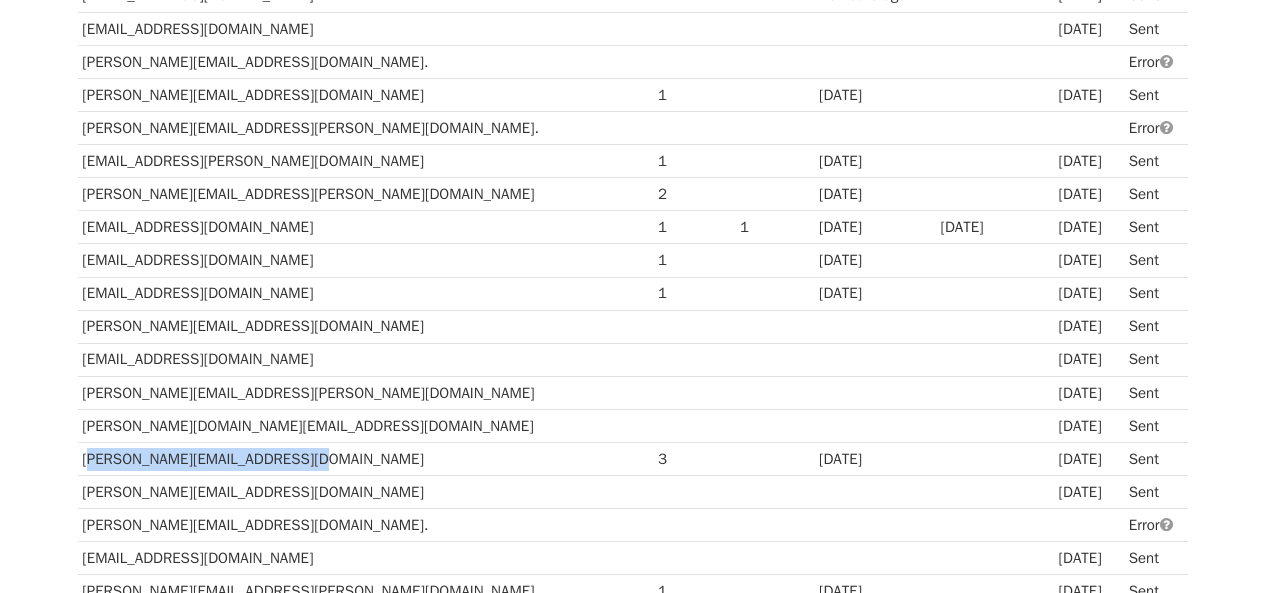 drag, startPoint x: 297, startPoint y: 456, endPoint x: 83, endPoint y: 451, distance: 214.05841 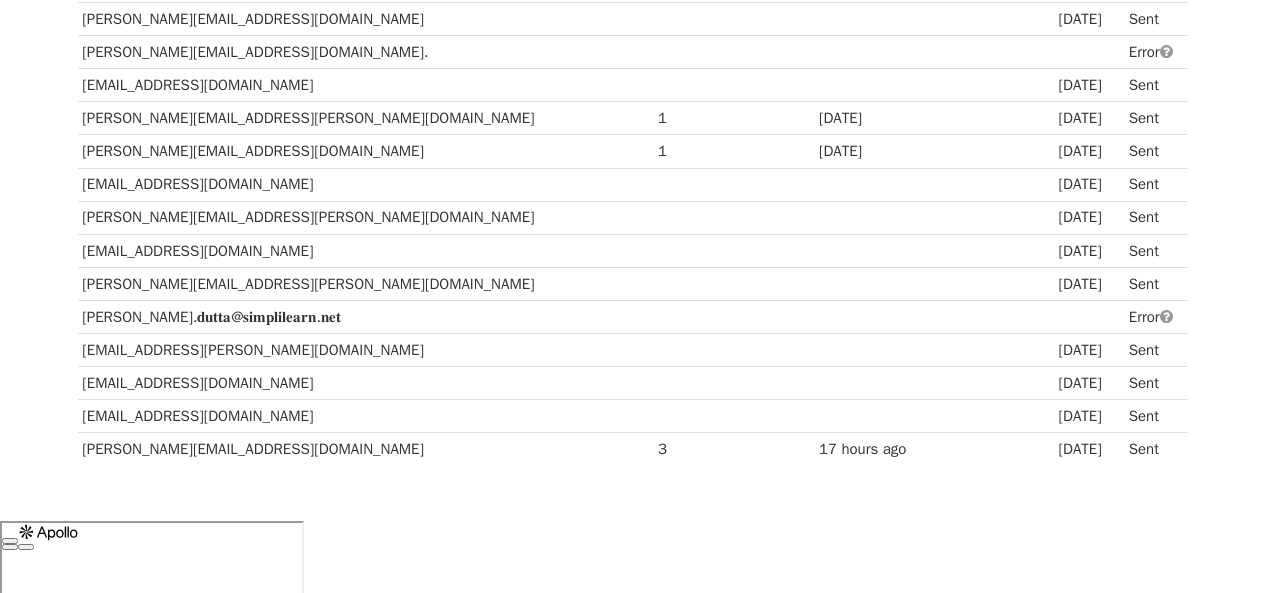 scroll, scrollTop: 1524, scrollLeft: 0, axis: vertical 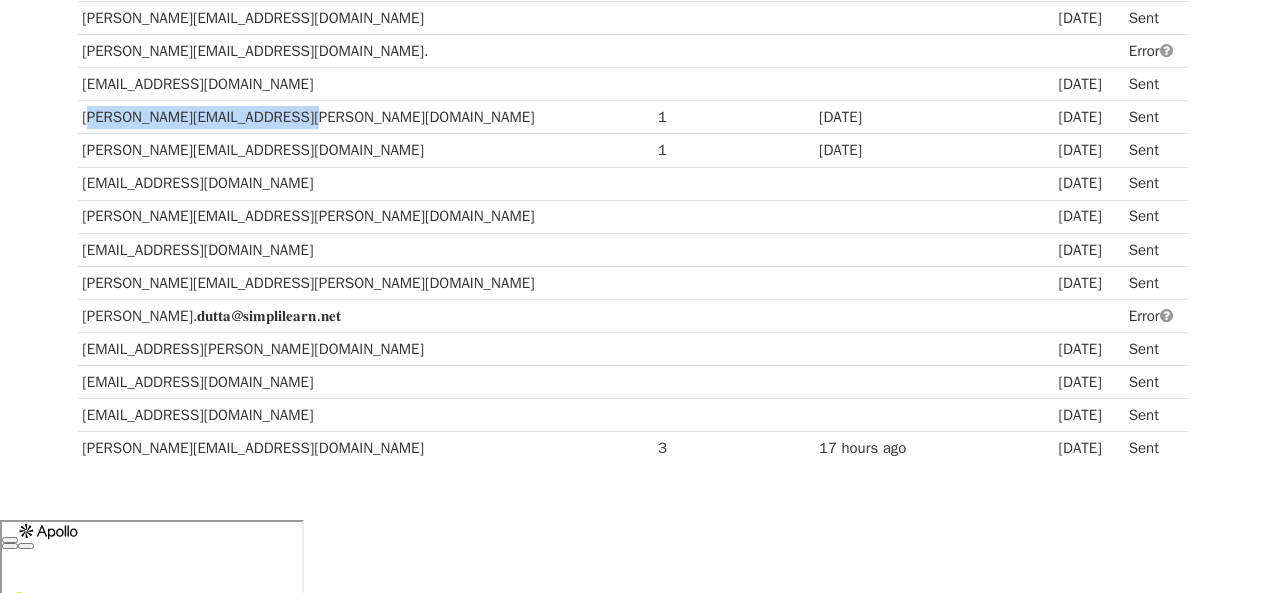 drag, startPoint x: 296, startPoint y: 114, endPoint x: 80, endPoint y: 117, distance: 216.02083 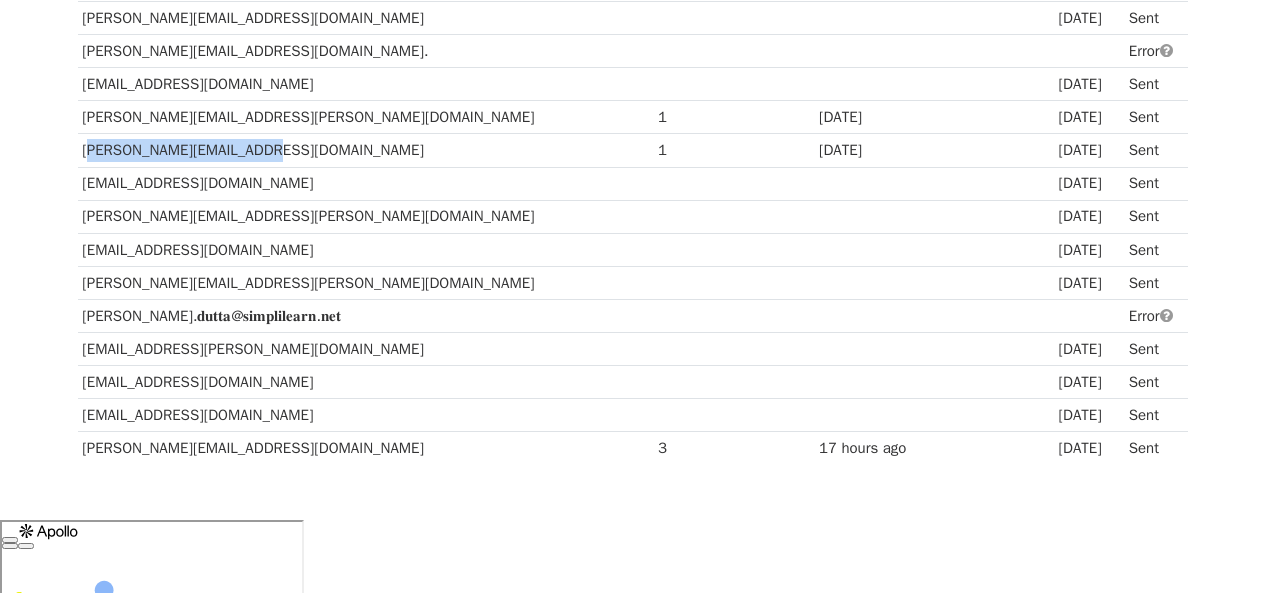 drag, startPoint x: 245, startPoint y: 152, endPoint x: 85, endPoint y: 157, distance: 160.07811 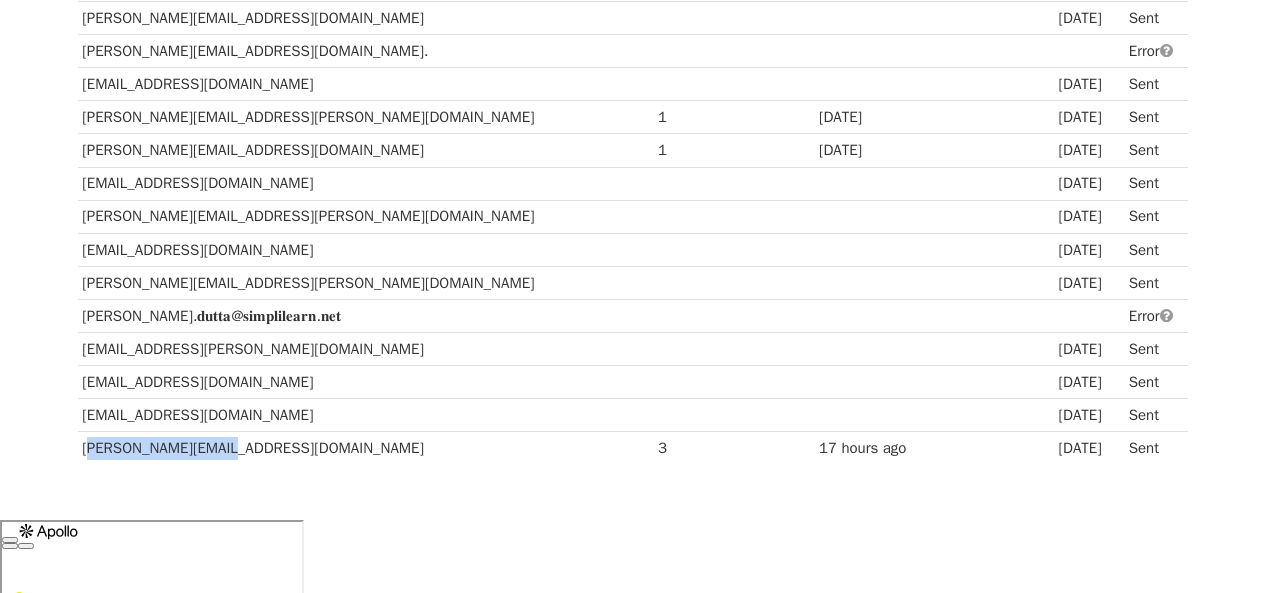 drag, startPoint x: 220, startPoint y: 446, endPoint x: 83, endPoint y: 452, distance: 137.13132 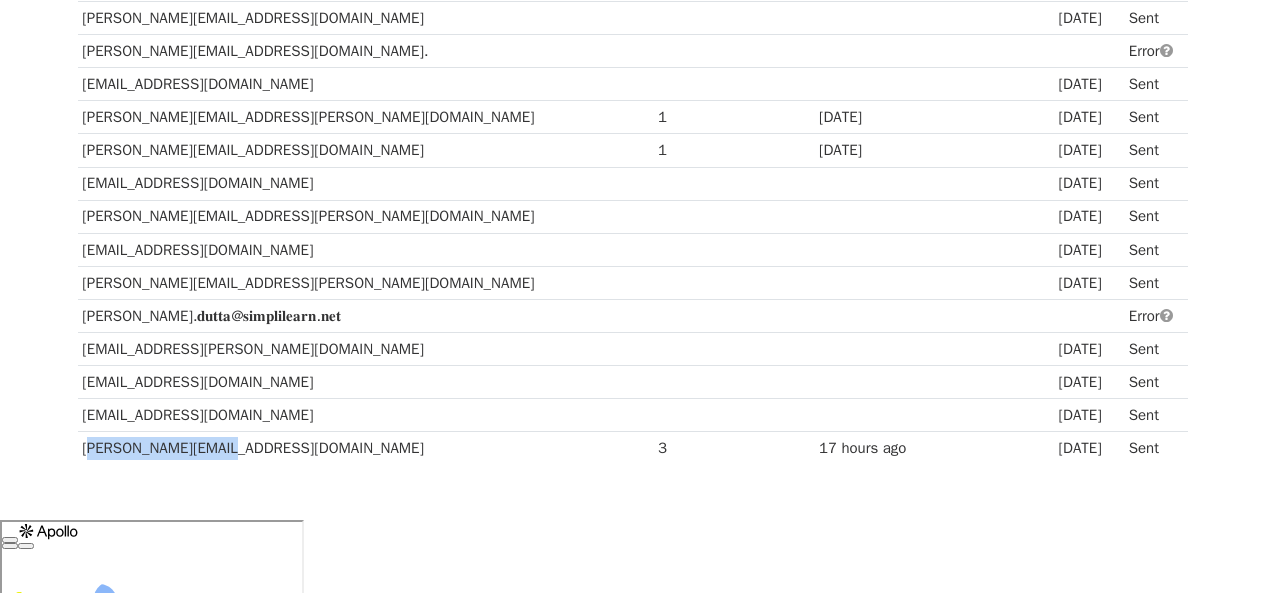 scroll, scrollTop: 0, scrollLeft: 0, axis: both 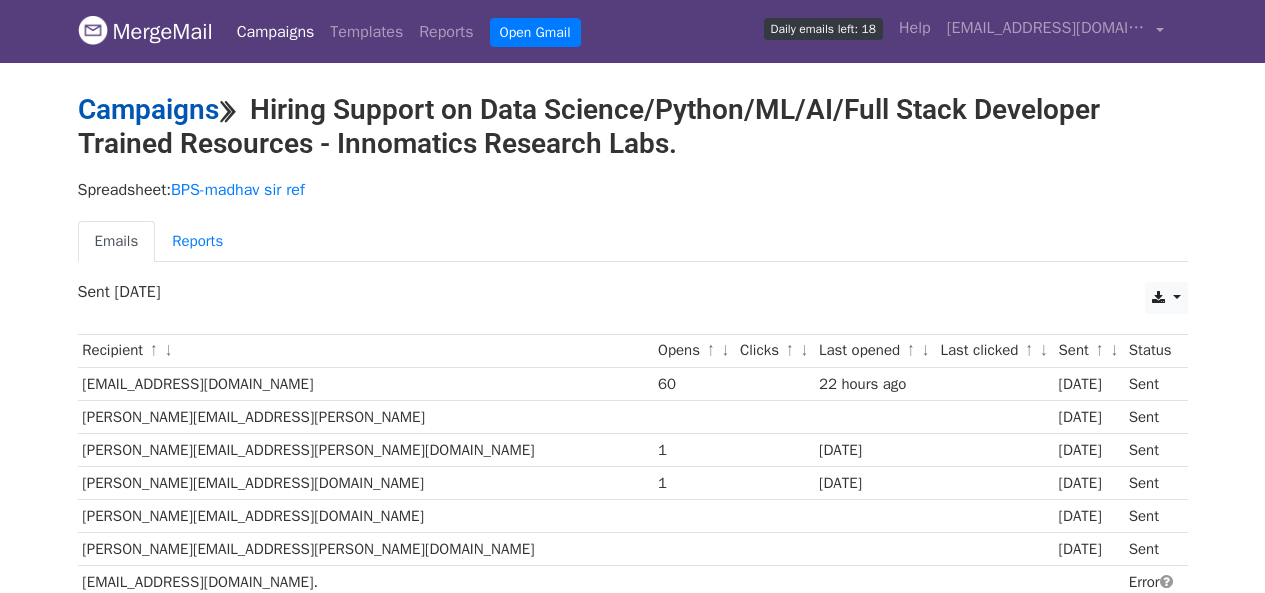 click on "Campaigns" at bounding box center (148, 109) 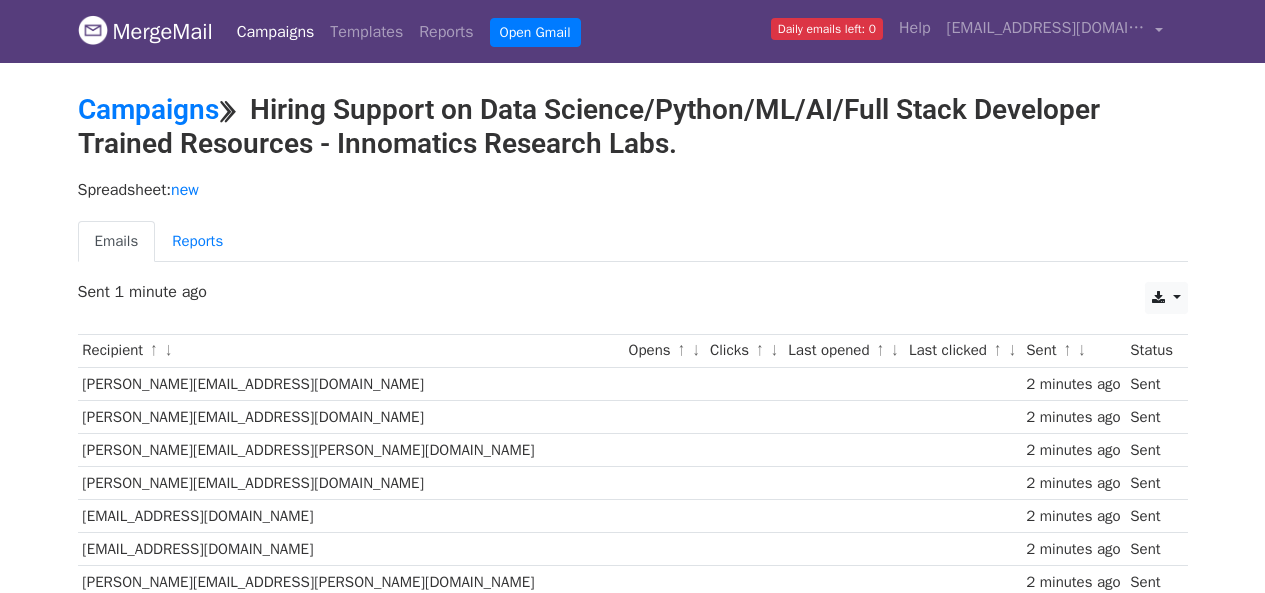 scroll, scrollTop: 0, scrollLeft: 0, axis: both 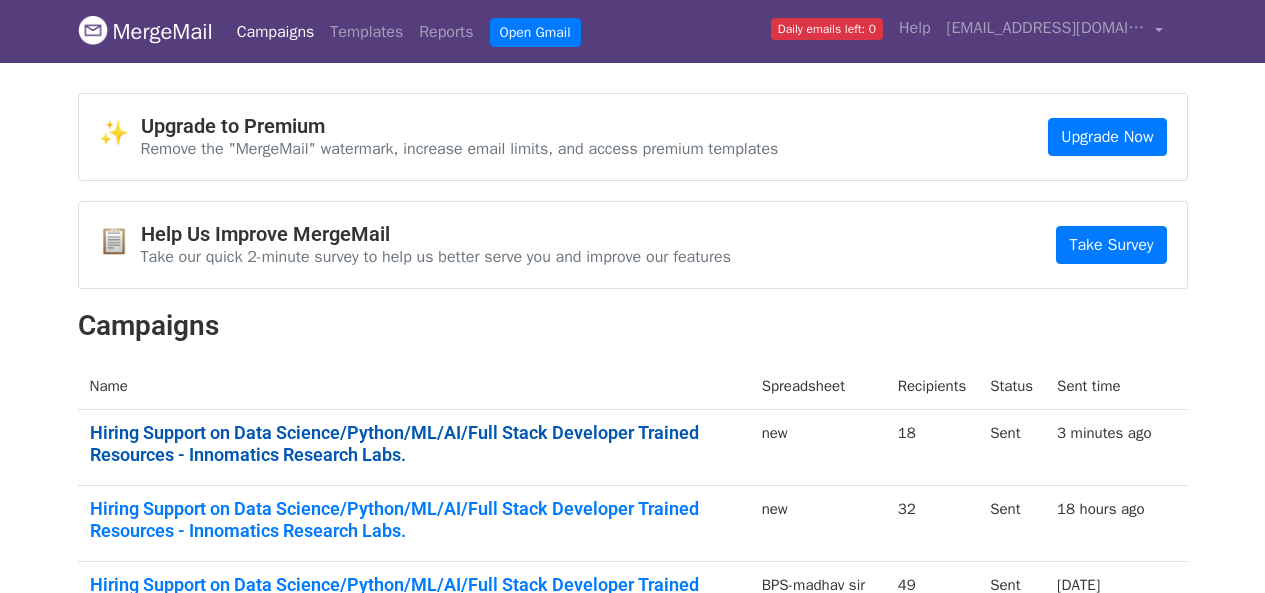 click on "Hiring Support on Data Science/Python/ML/AI/Full Stack Developer Trained Resources - Innomatics Research Labs." at bounding box center (414, 443) 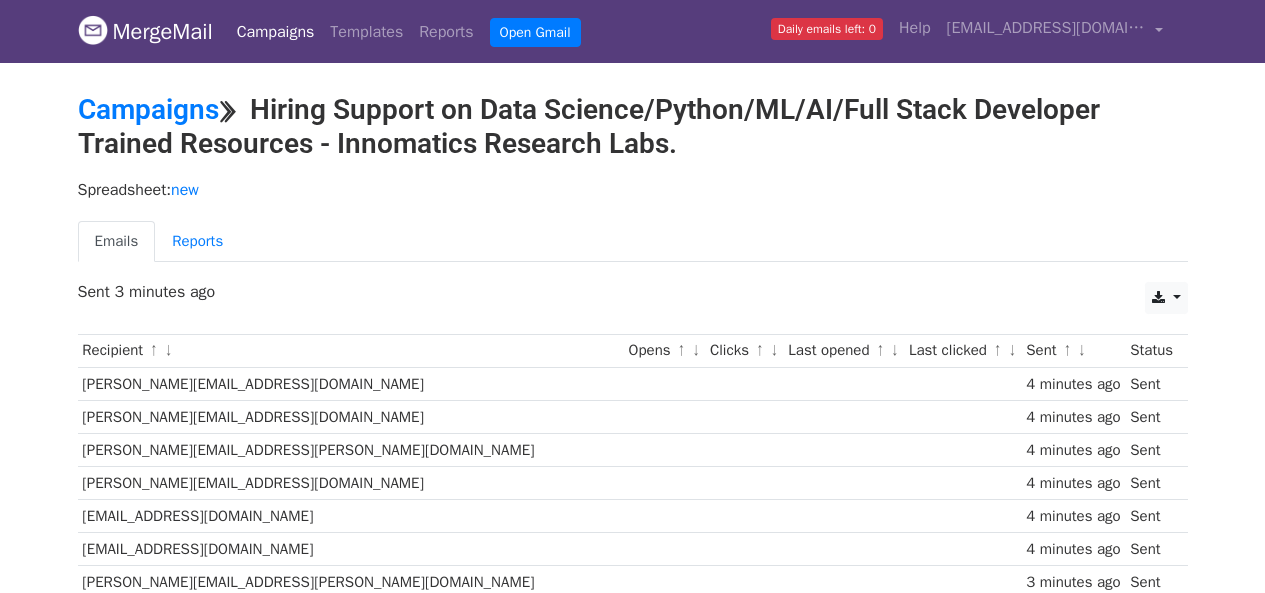 scroll, scrollTop: 0, scrollLeft: 0, axis: both 